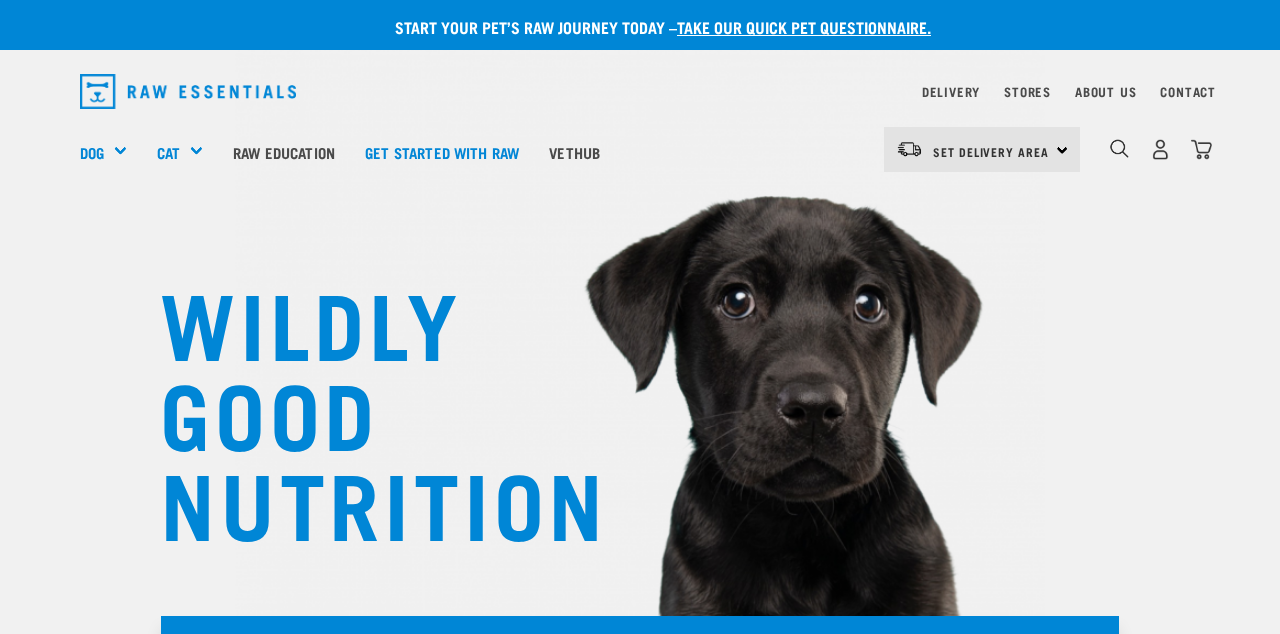 scroll, scrollTop: 0, scrollLeft: 0, axis: both 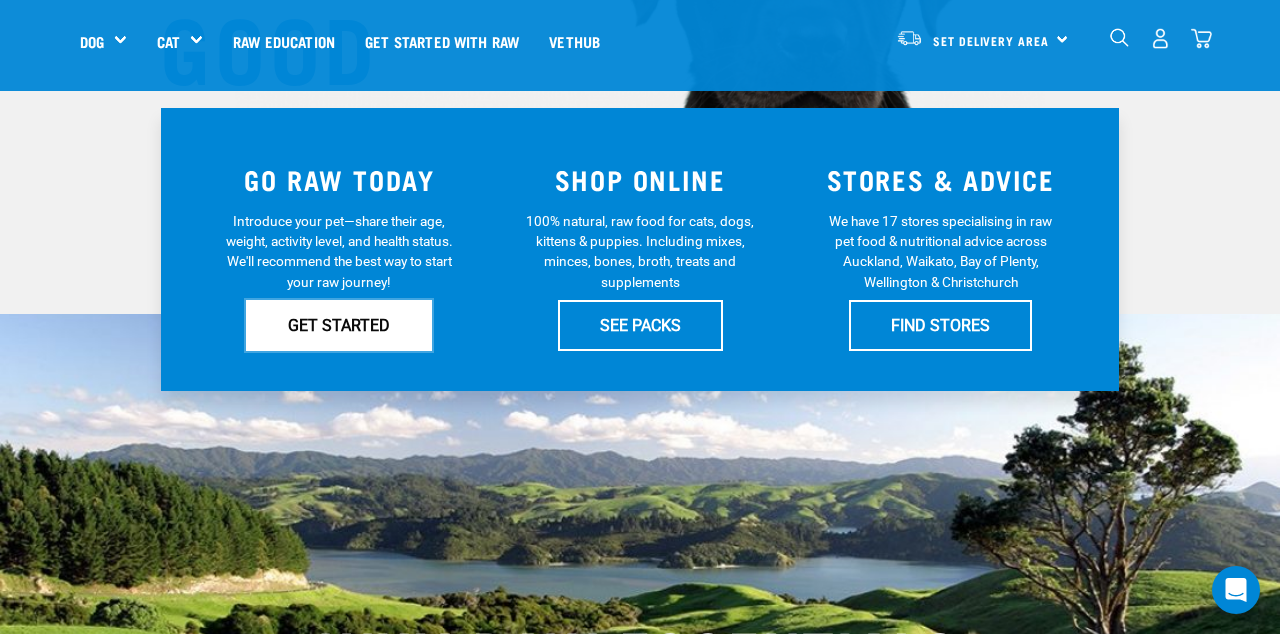 click on "GET STARTED" at bounding box center (339, 325) 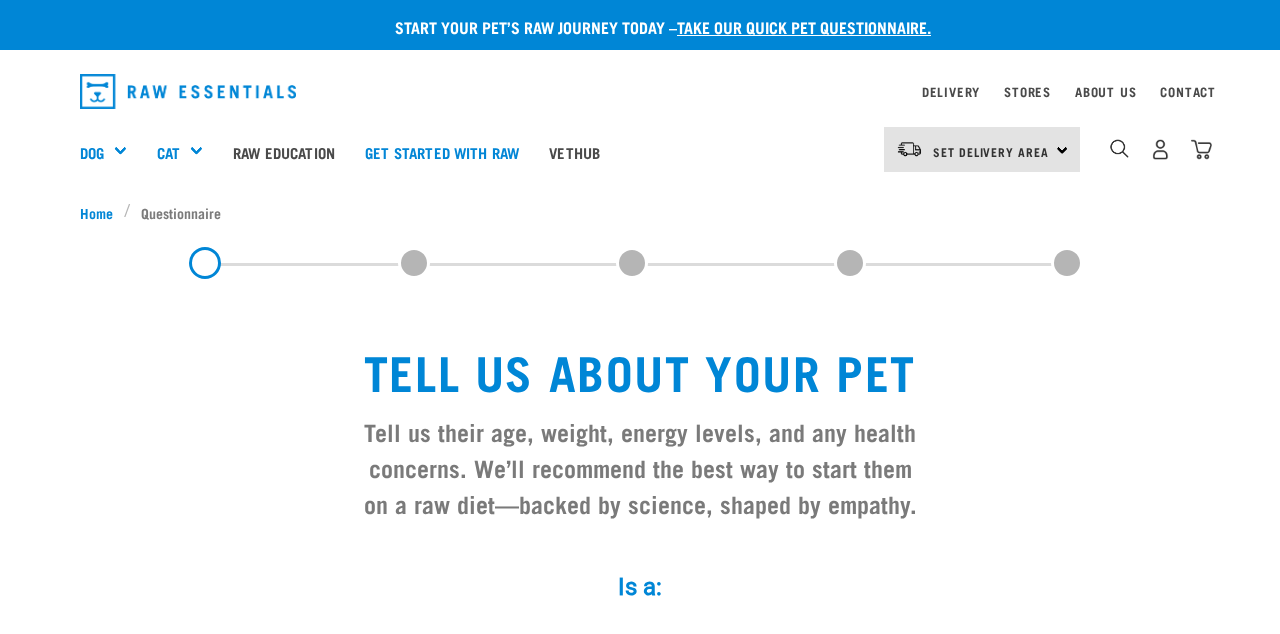 scroll, scrollTop: 0, scrollLeft: 0, axis: both 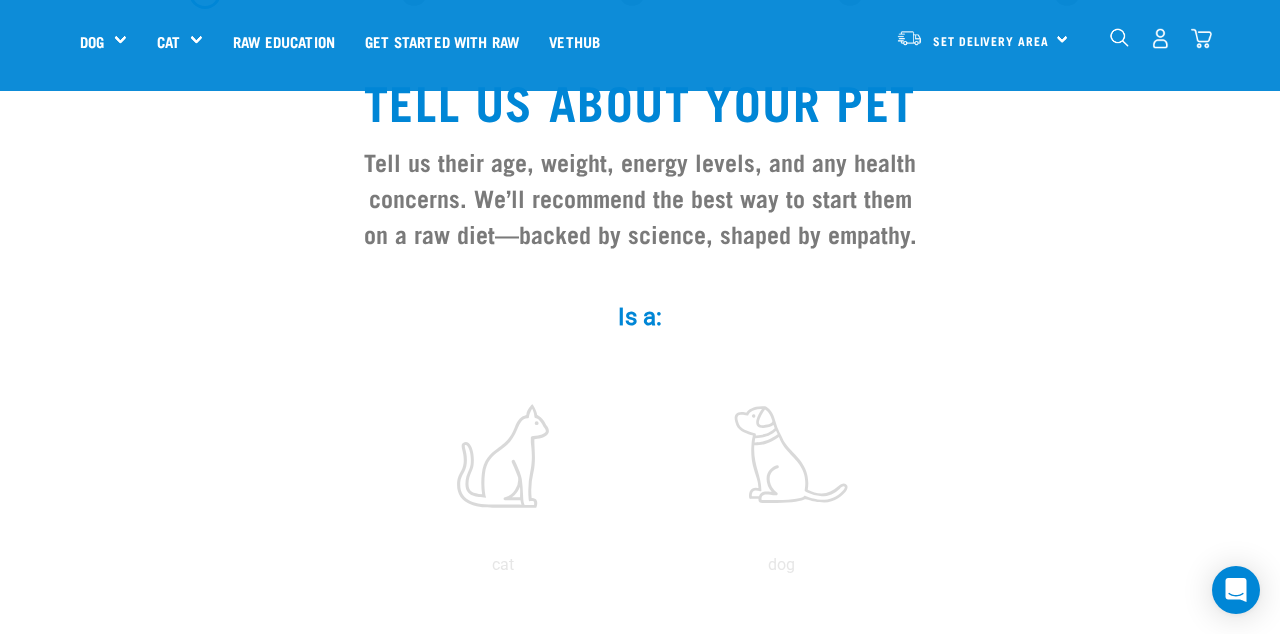 click at bounding box center (781, 456) 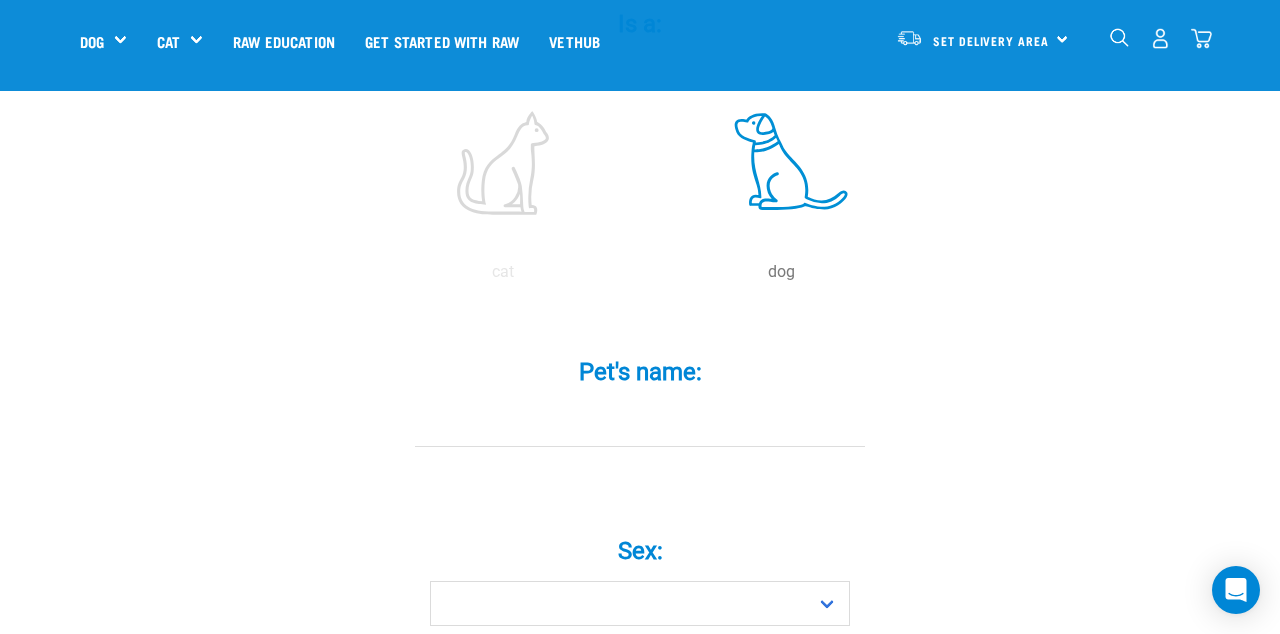 scroll, scrollTop: 422, scrollLeft: 0, axis: vertical 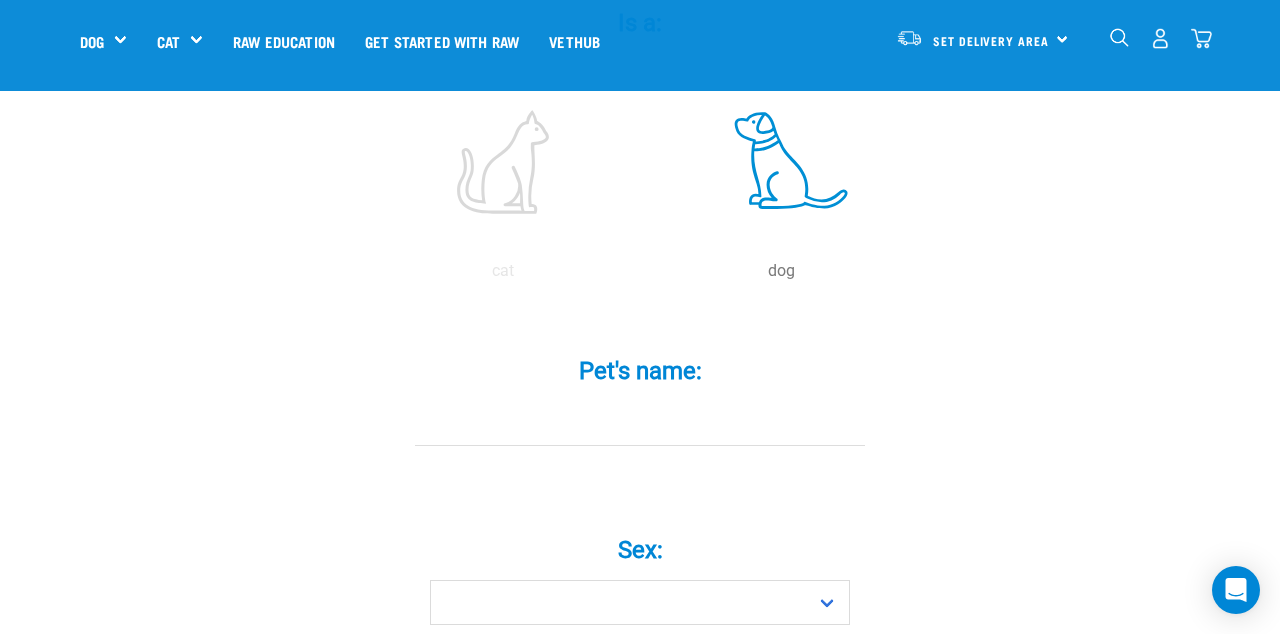 click on "Is a: *
cat
dog
Pet's name: *
Sex: * Boy Girl * Yes No" at bounding box center [640, 1023] 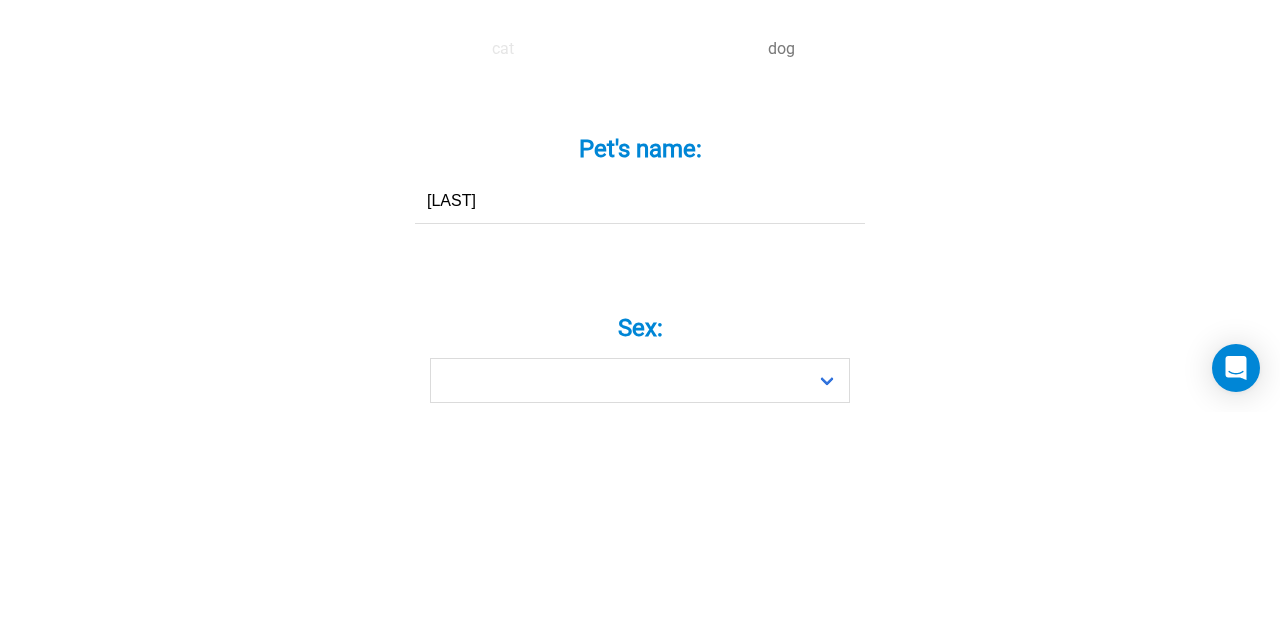 type on "[FIRST]" 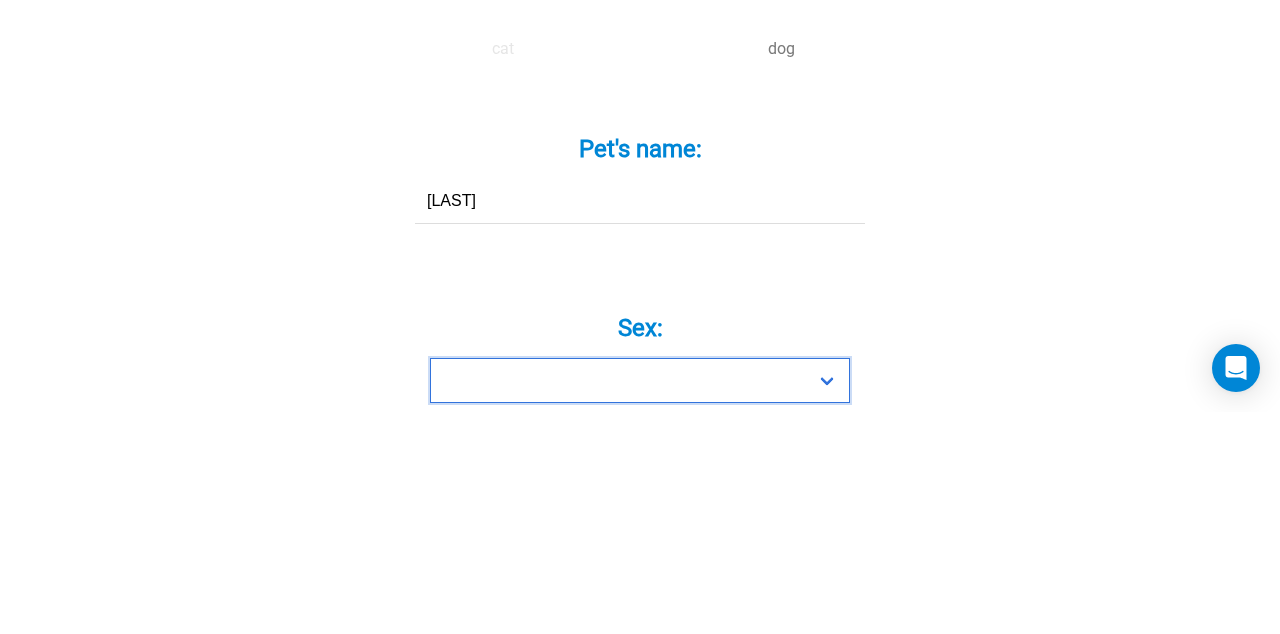 click on "Boy
Girl" at bounding box center [640, 602] 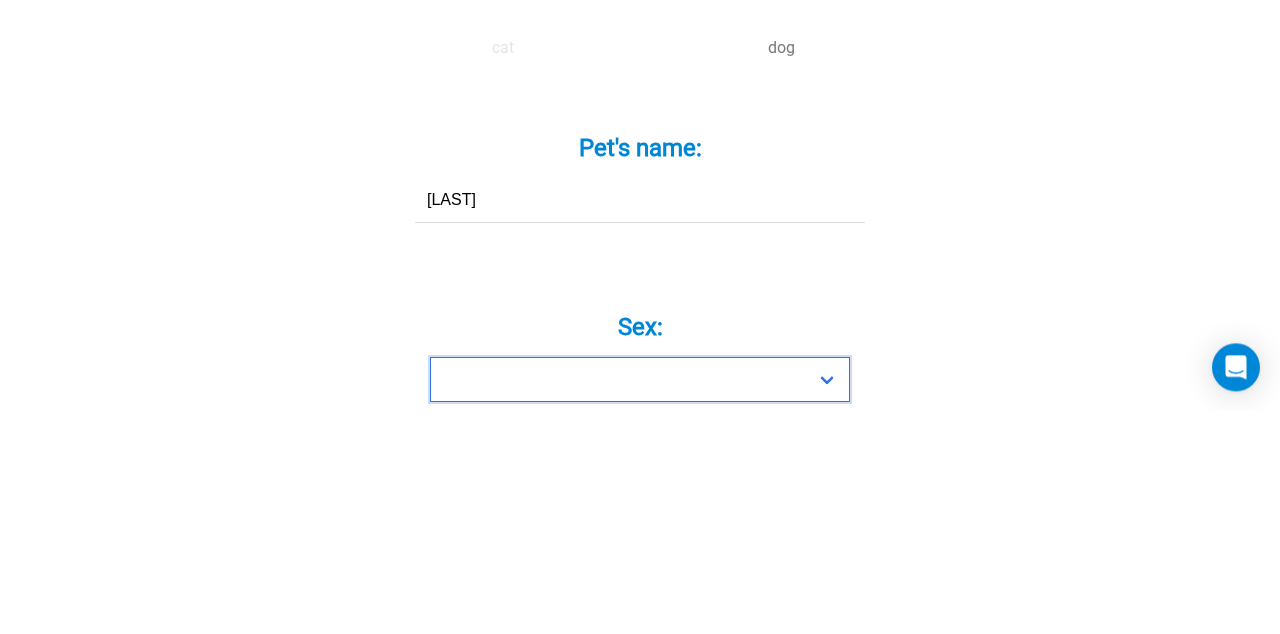 scroll, scrollTop: 422, scrollLeft: 0, axis: vertical 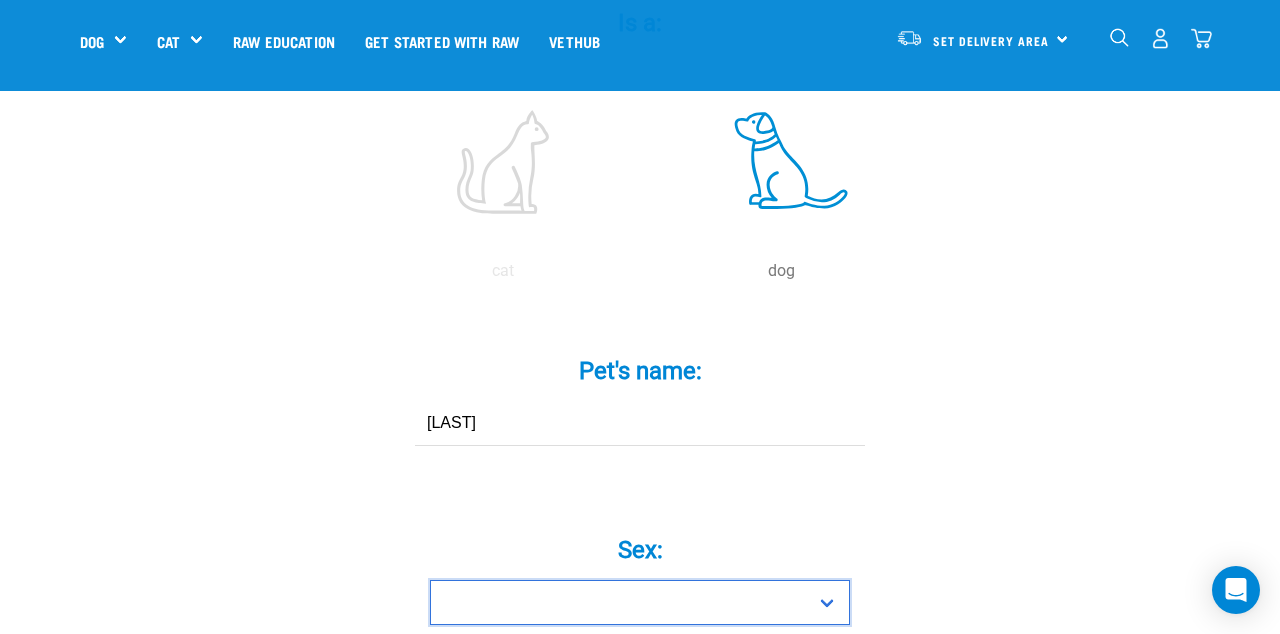 select on "girl" 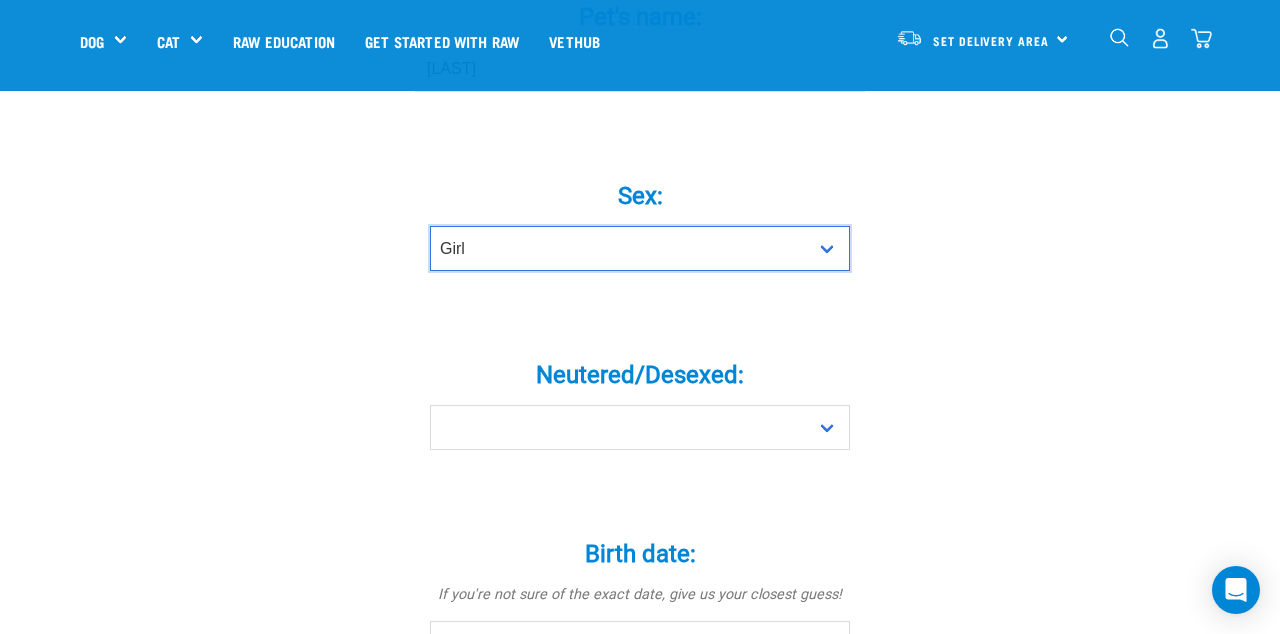scroll, scrollTop: 778, scrollLeft: 0, axis: vertical 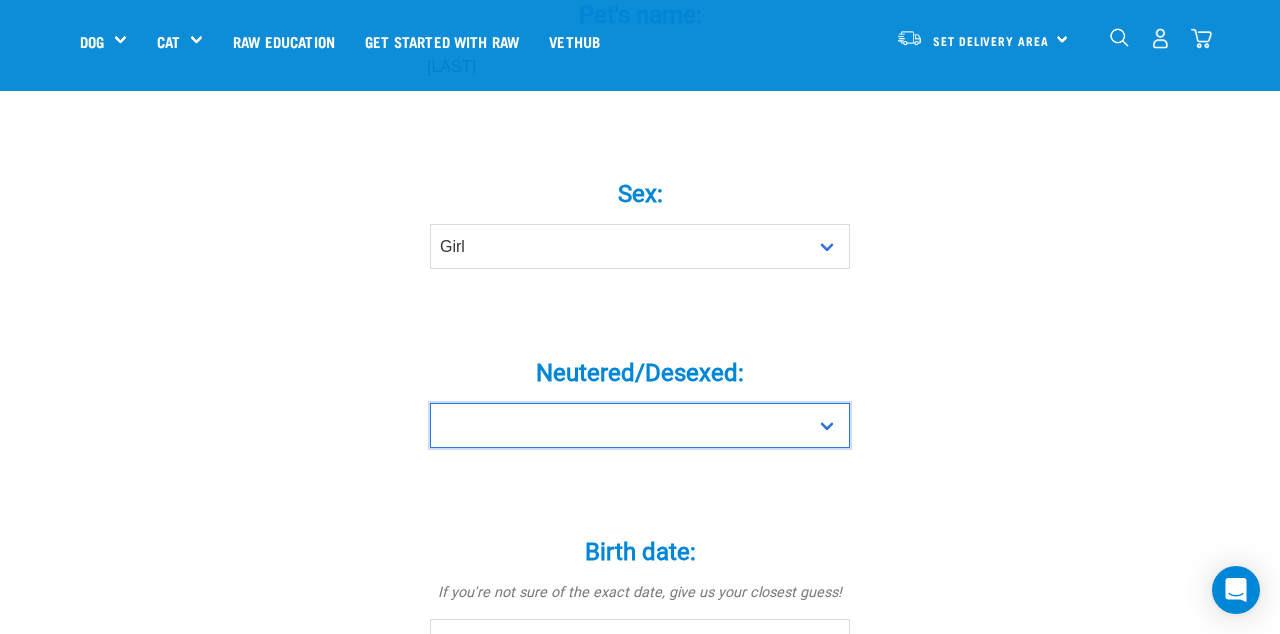 click on "Yes
No" at bounding box center (640, 425) 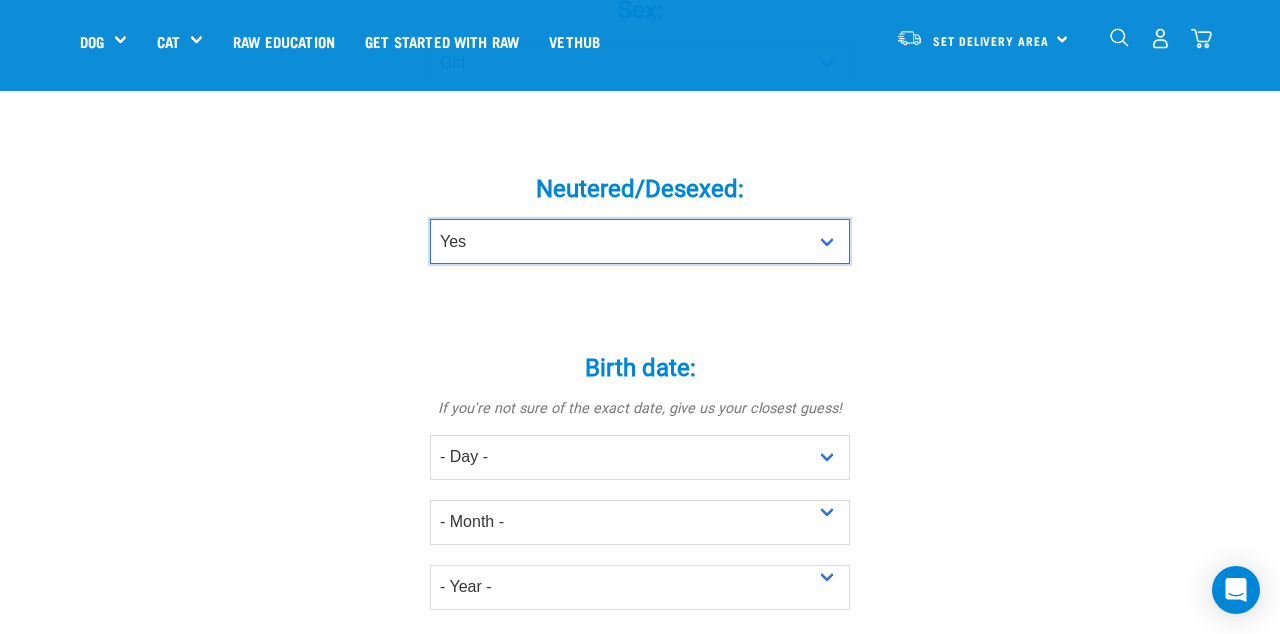 scroll, scrollTop: 964, scrollLeft: 0, axis: vertical 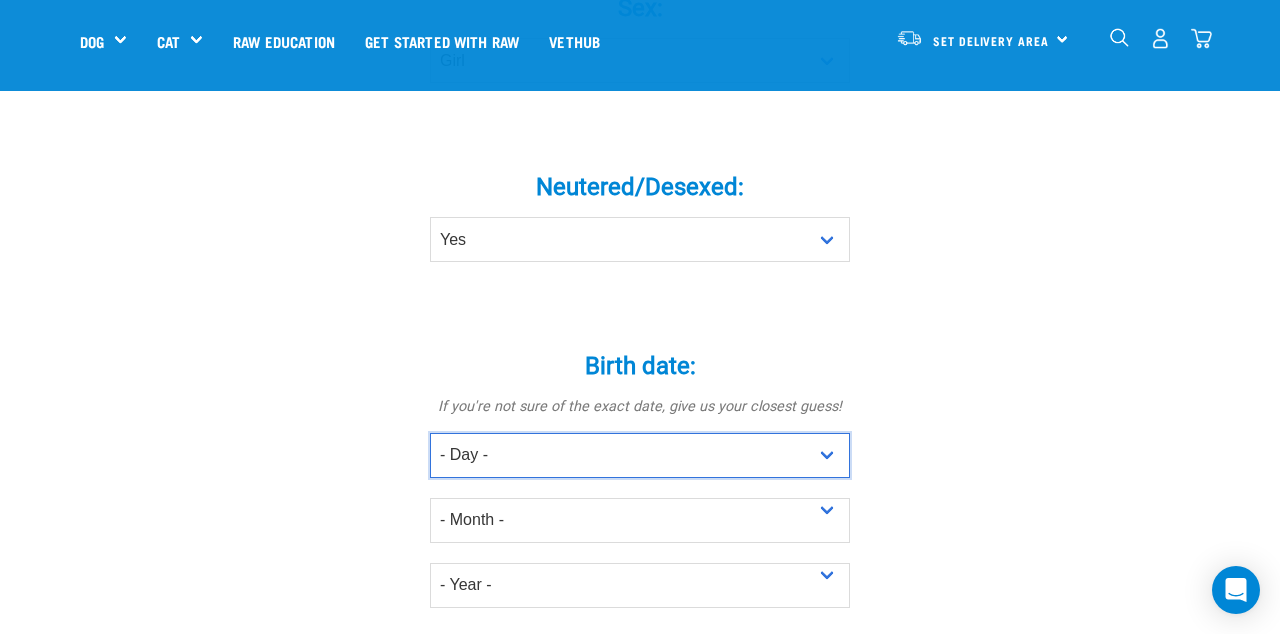 click on "- Day -
1
2
3
4
5
6
7
8
9
10 11 12 13 14 15 16 17 18 19 20 21 22 23 24 25 26 27" at bounding box center (640, 455) 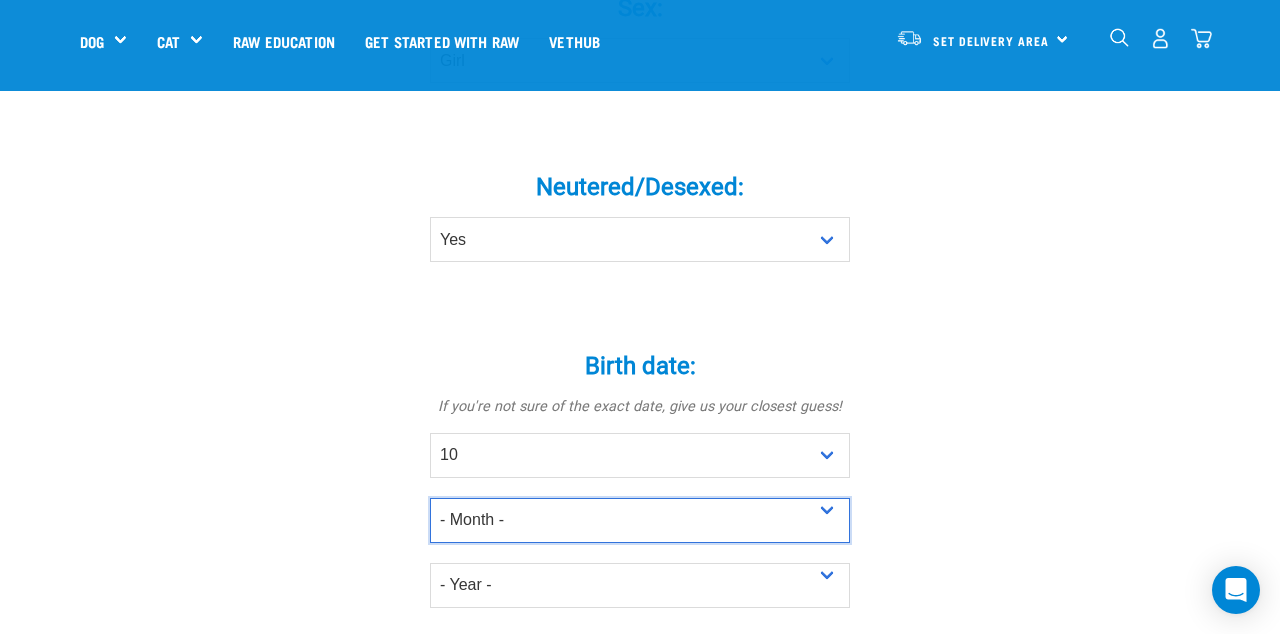 click on "- Month -
January
February
March
April
May
June July August September October November December" at bounding box center [640, 520] 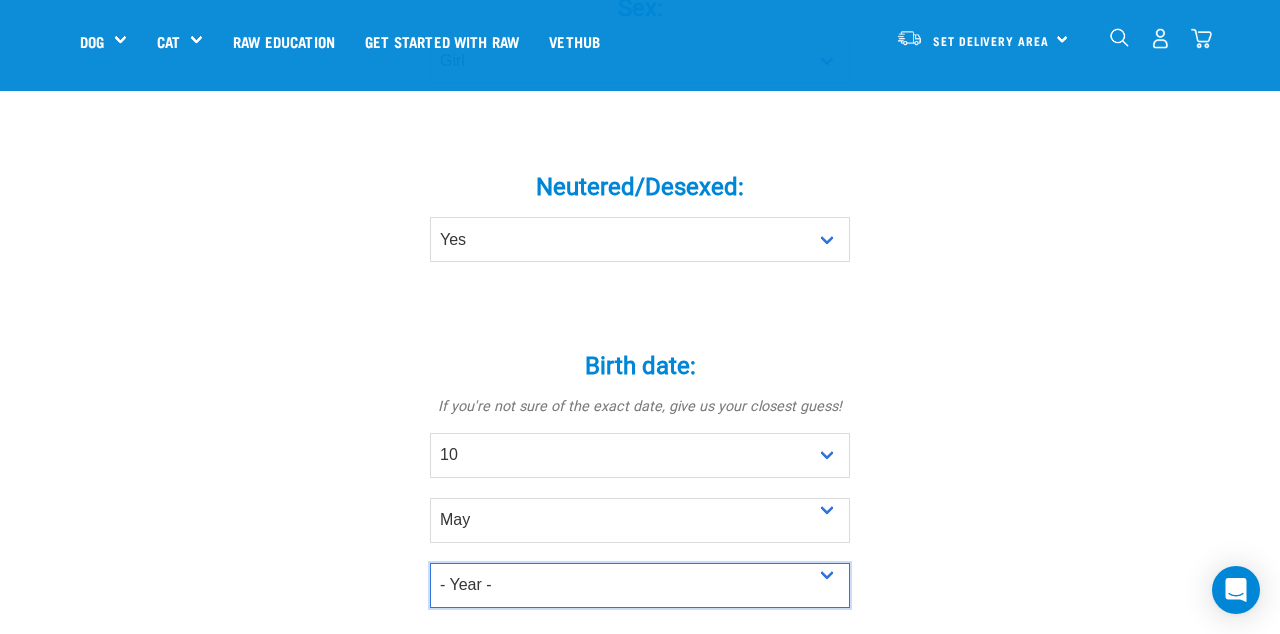 click on "- Year -
2025
2024
2023
2022
2021
2020
2019 2018 2017 2016 2015 2014 2013" at bounding box center (640, 585) 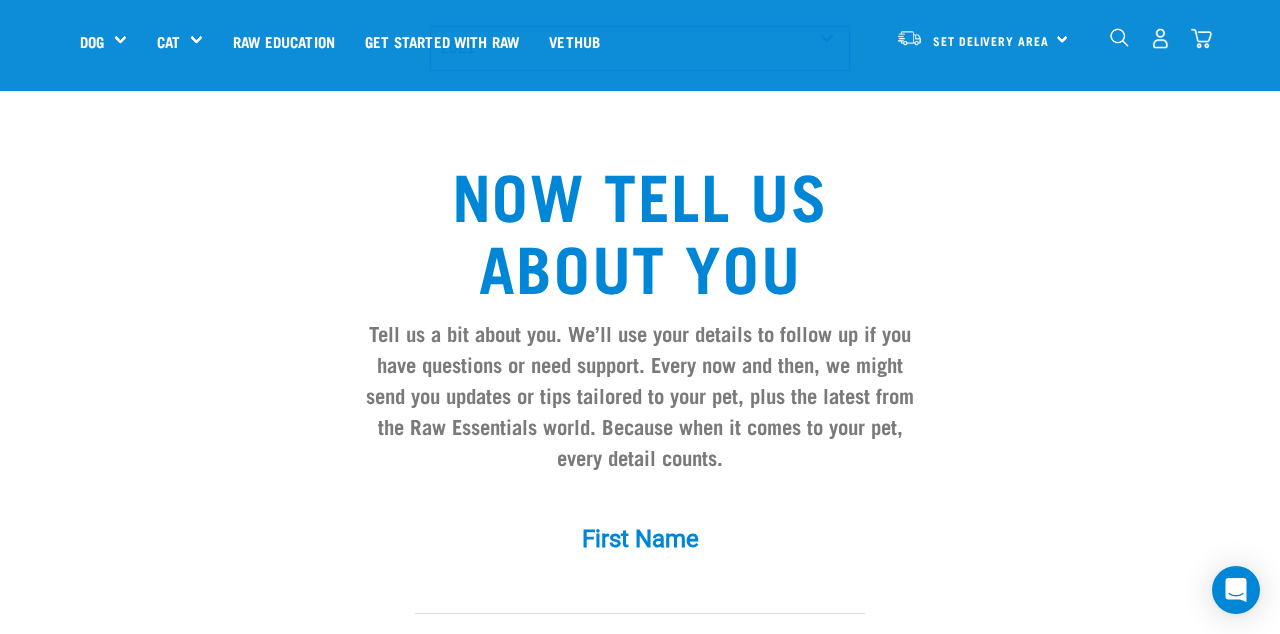 scroll, scrollTop: 1564, scrollLeft: 0, axis: vertical 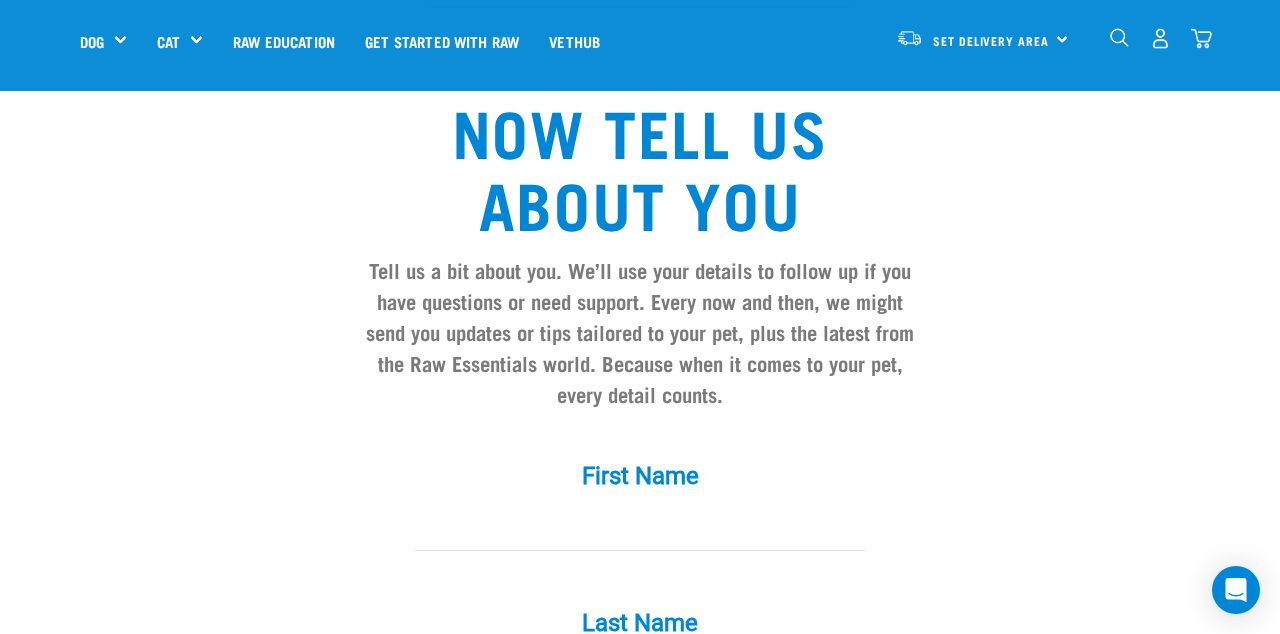 click at bounding box center (640, 528) 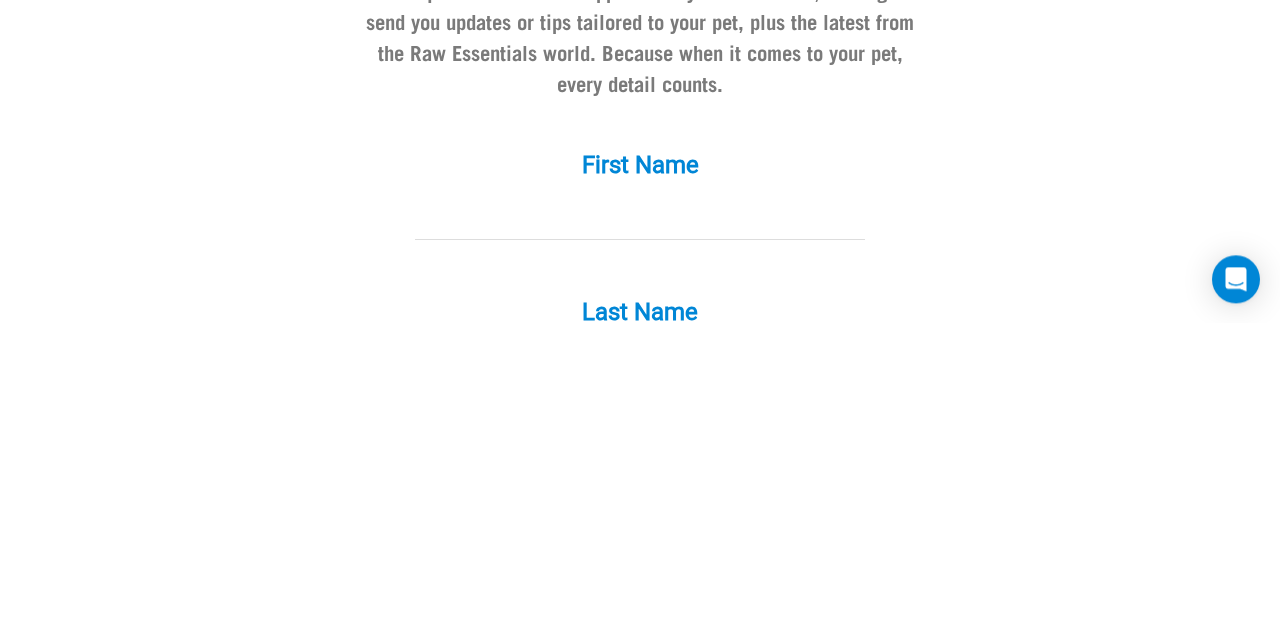 scroll, scrollTop: 1564, scrollLeft: 0, axis: vertical 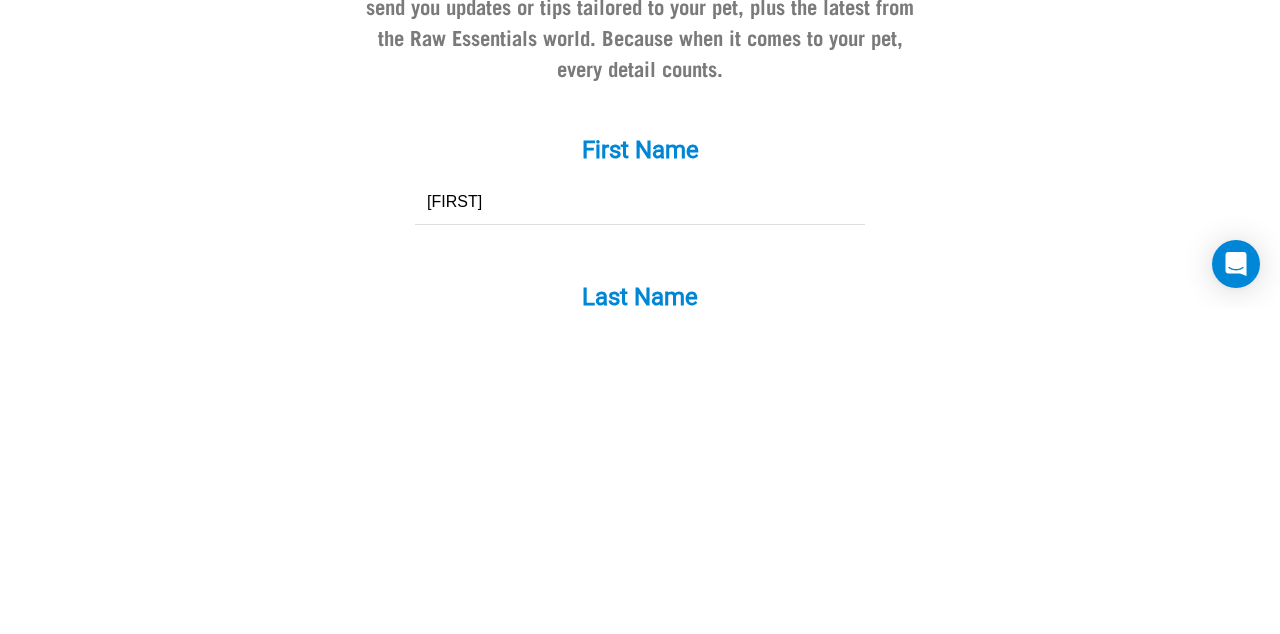 type on "Michelle" 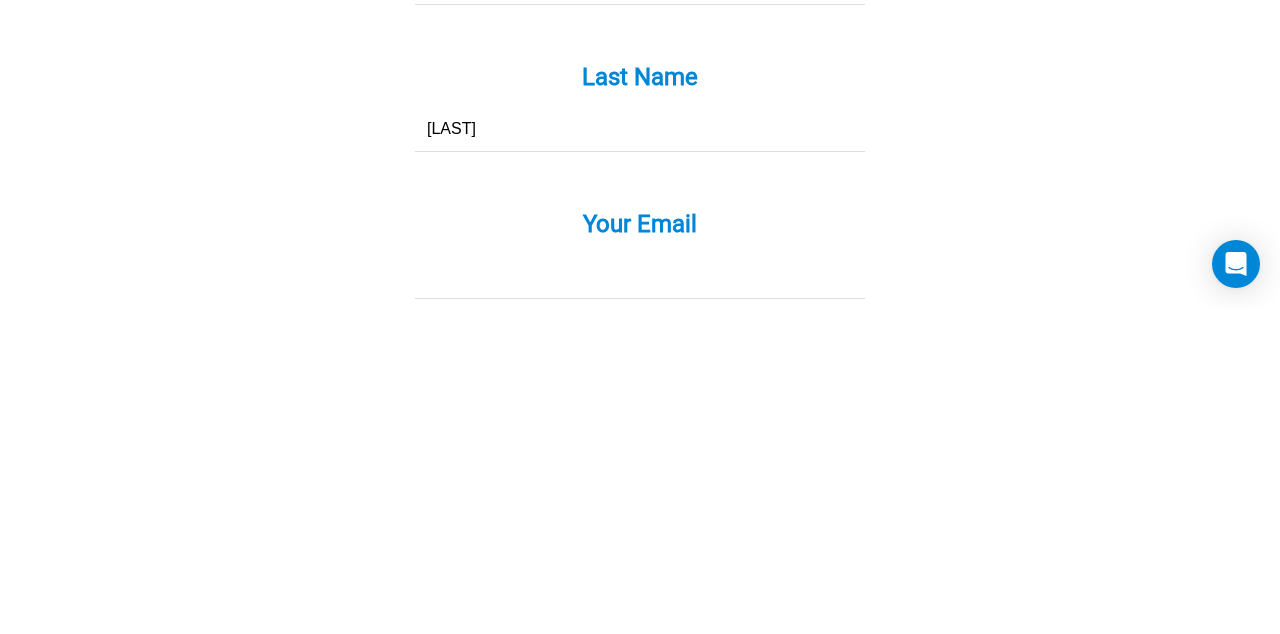 scroll, scrollTop: 1785, scrollLeft: 0, axis: vertical 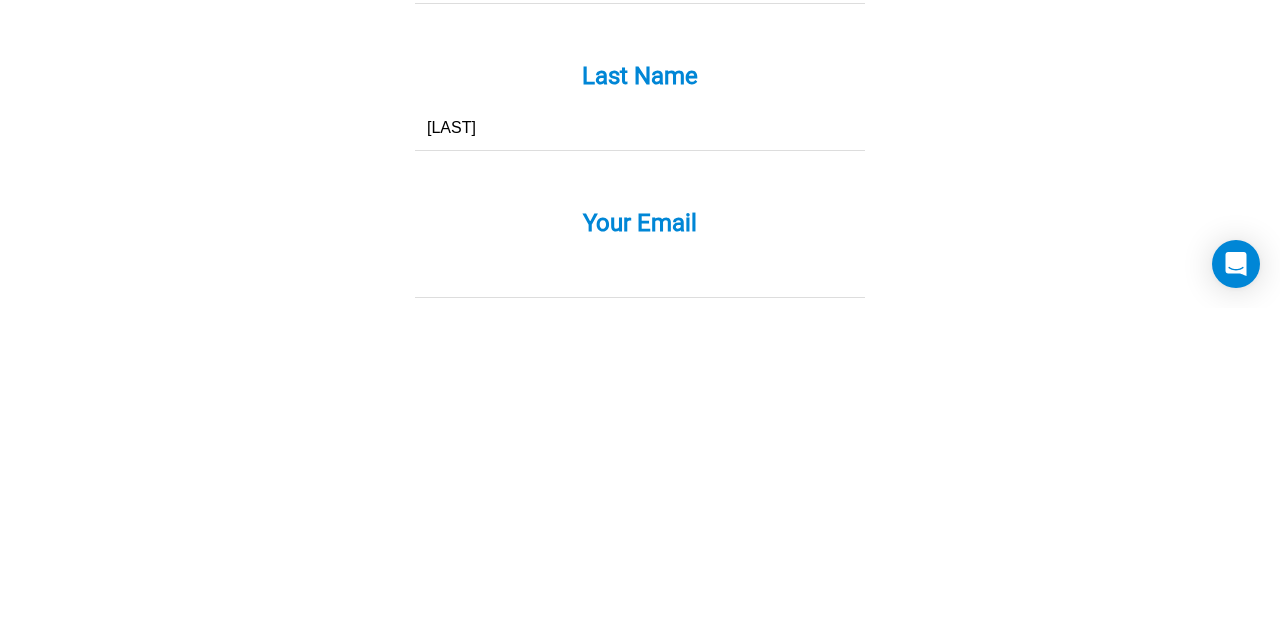 type on "Whitaker" 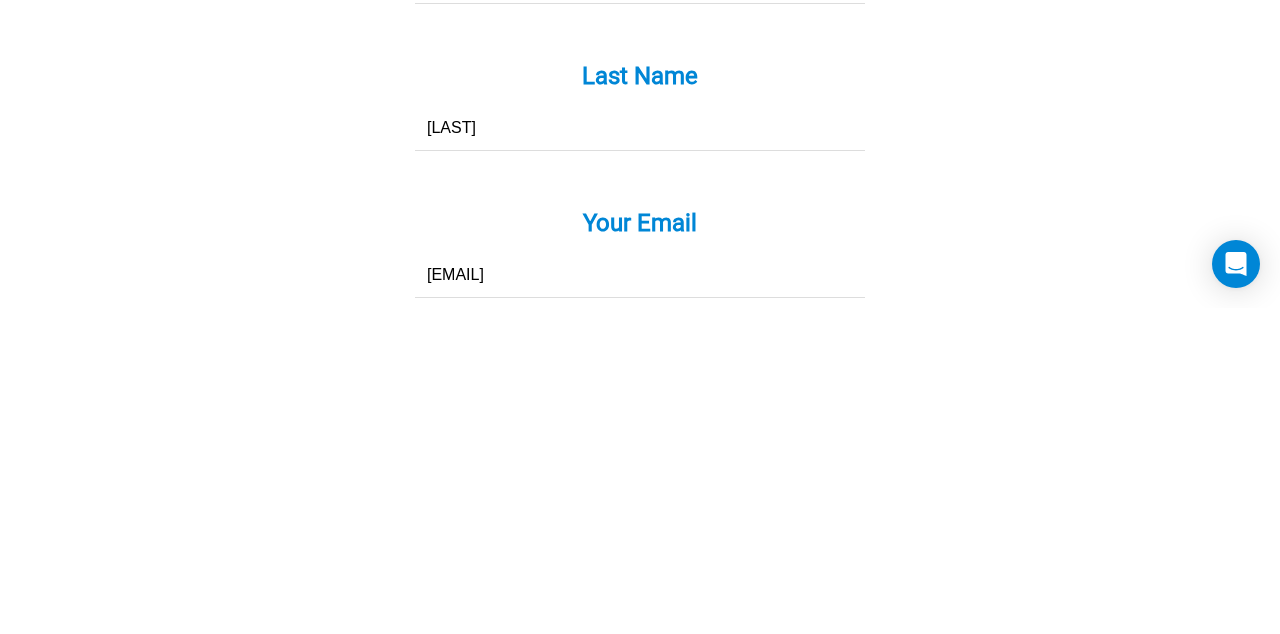 type on "michelle.whitaker@kks.school.nz" 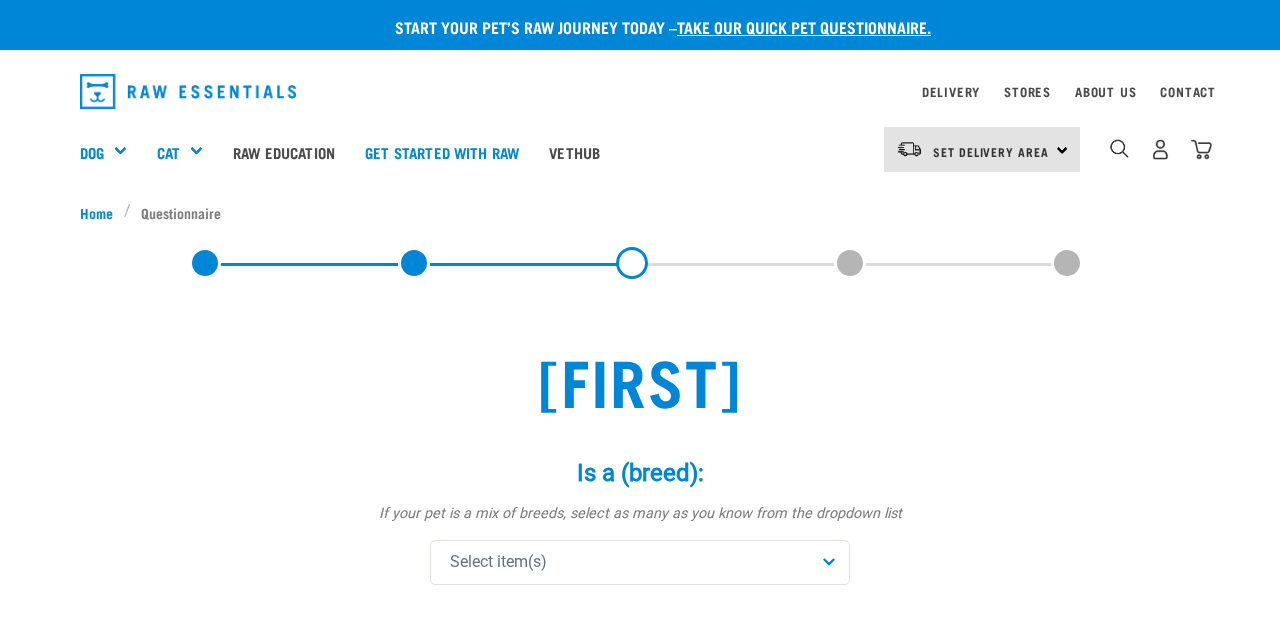 scroll, scrollTop: 0, scrollLeft: 0, axis: both 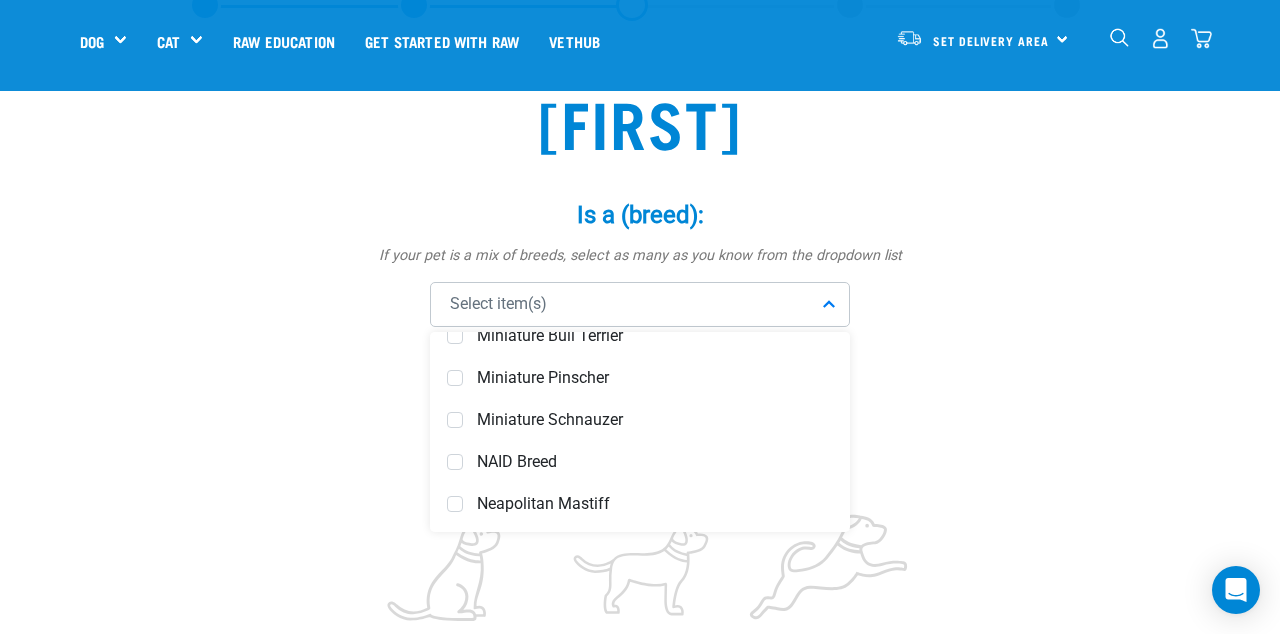 click at bounding box center (455, 420) 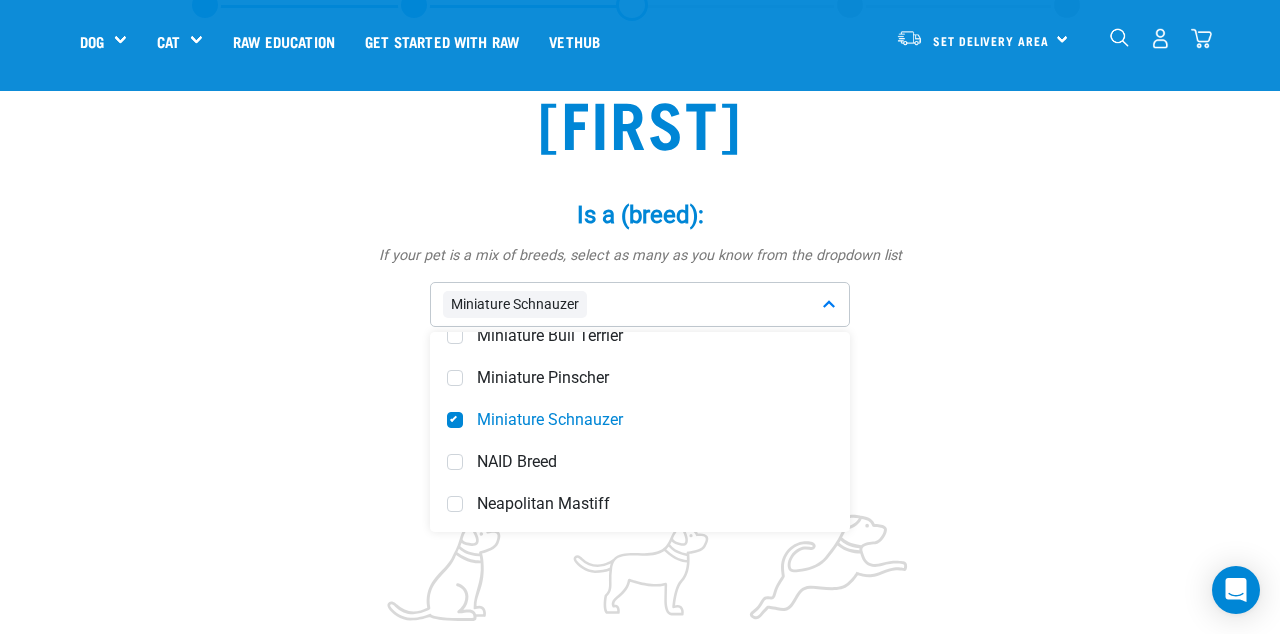 click on "Lani
Is a (breed): *
If your pet is a mix of breeds, select as many as you know from the dropdown list
Miniature Schnauzer
Affenpinscher
Afghan Hound
Airedale Terrier *" at bounding box center [640, 968] 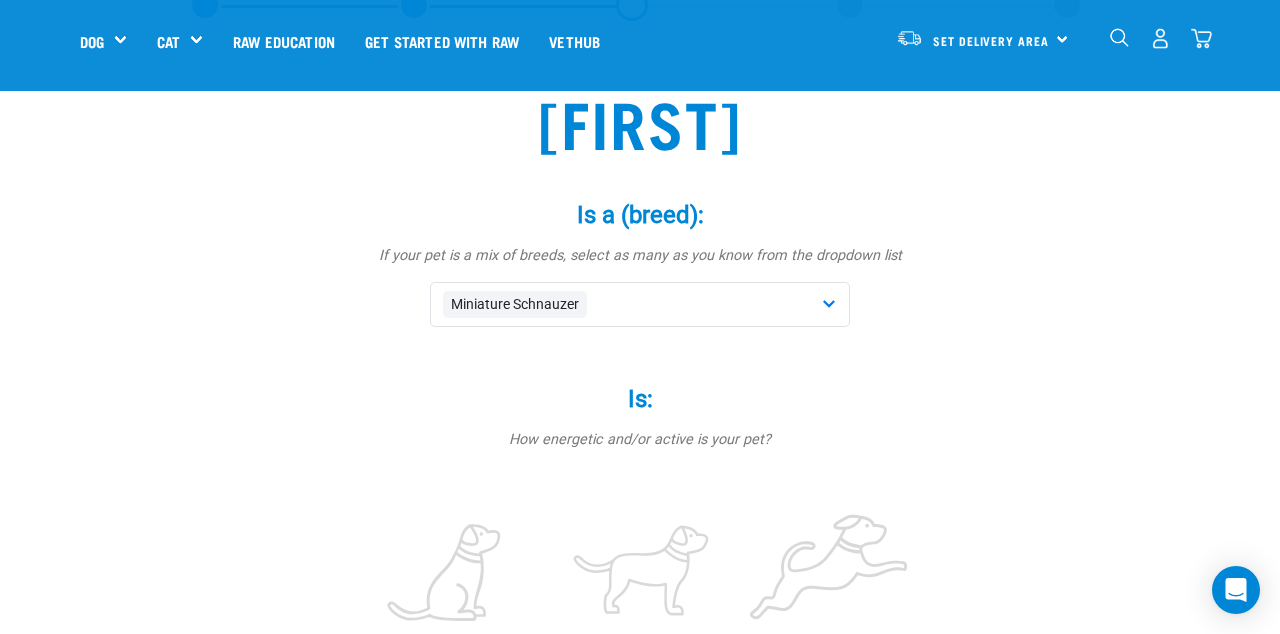 click at bounding box center (454, 574) 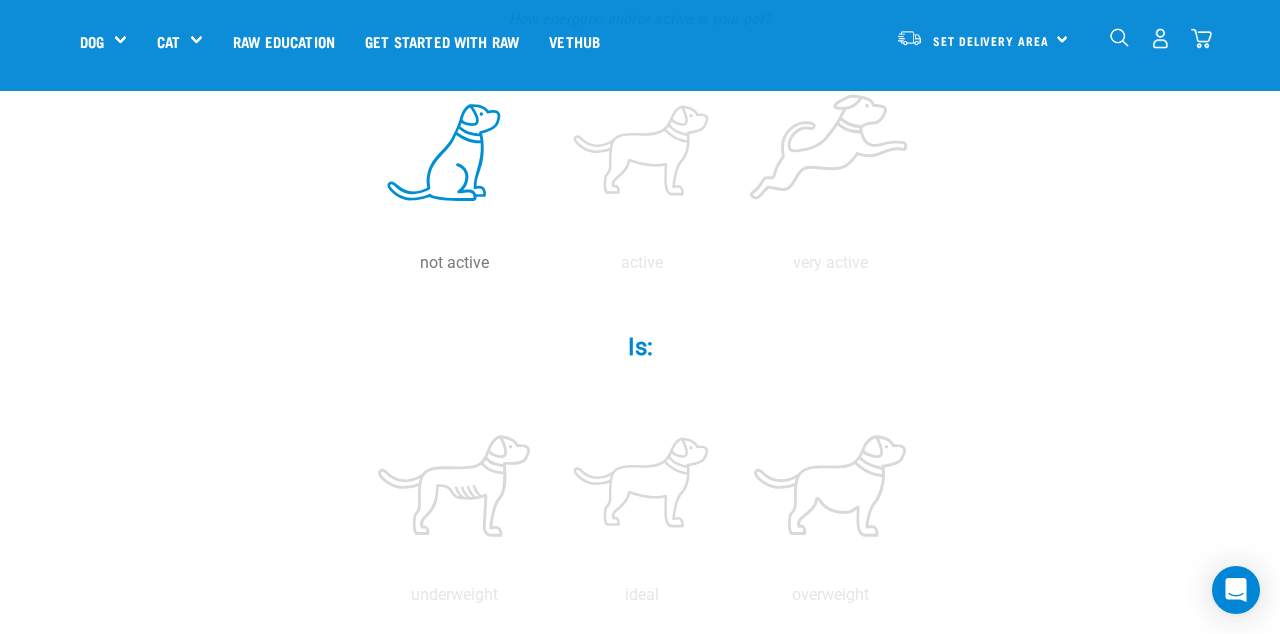 scroll, scrollTop: 536, scrollLeft: 0, axis: vertical 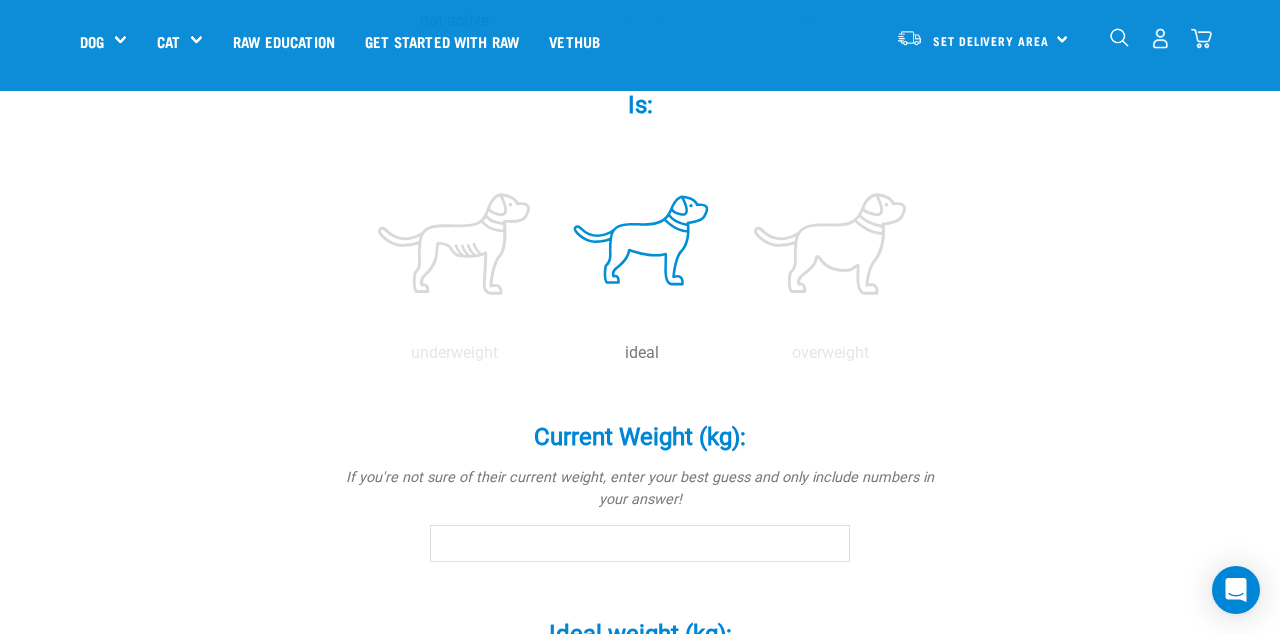 click on "Current Weight (kg): *" at bounding box center (640, 543) 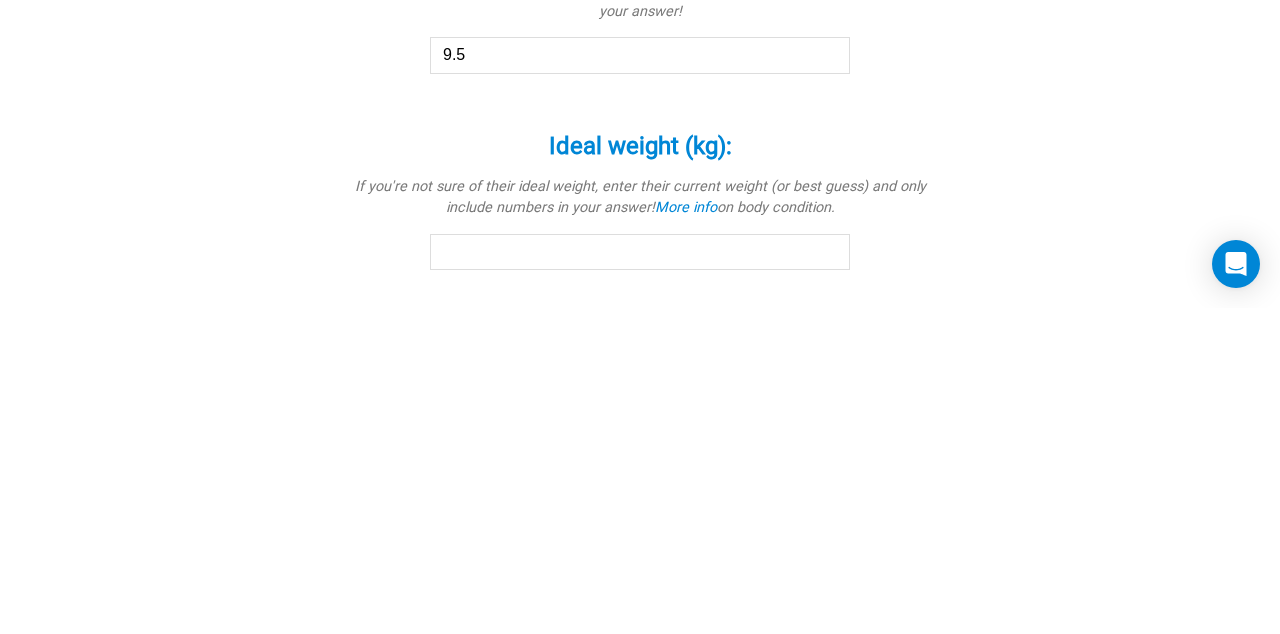 scroll, scrollTop: 942, scrollLeft: 0, axis: vertical 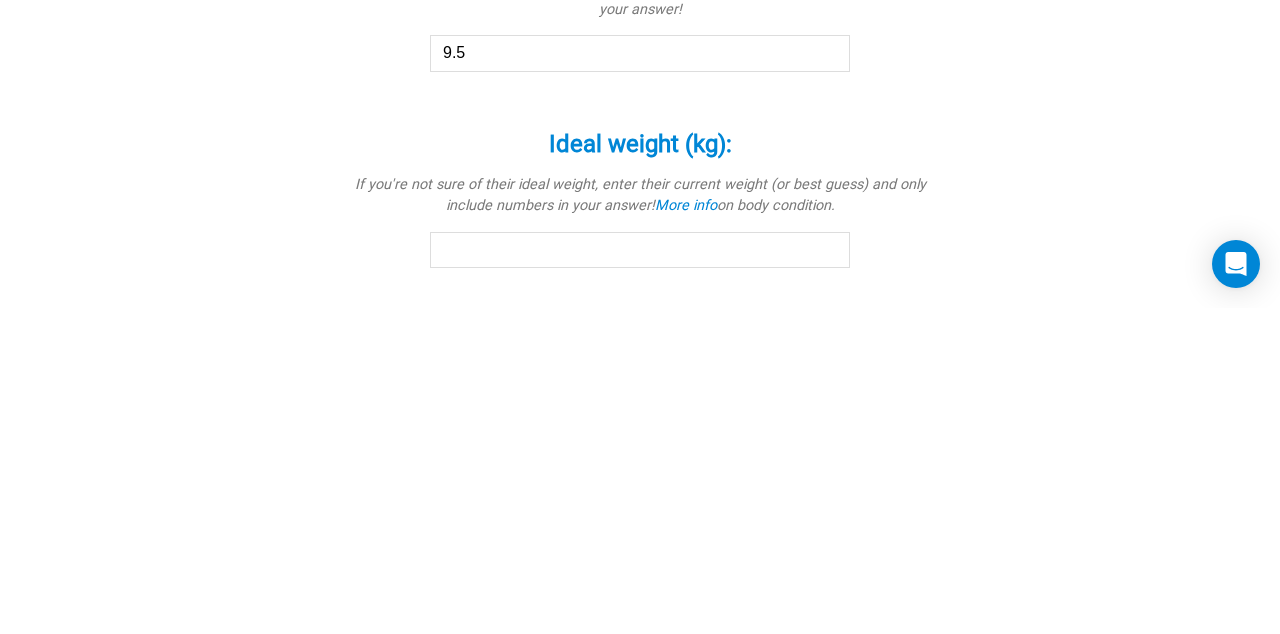 type on "9.5" 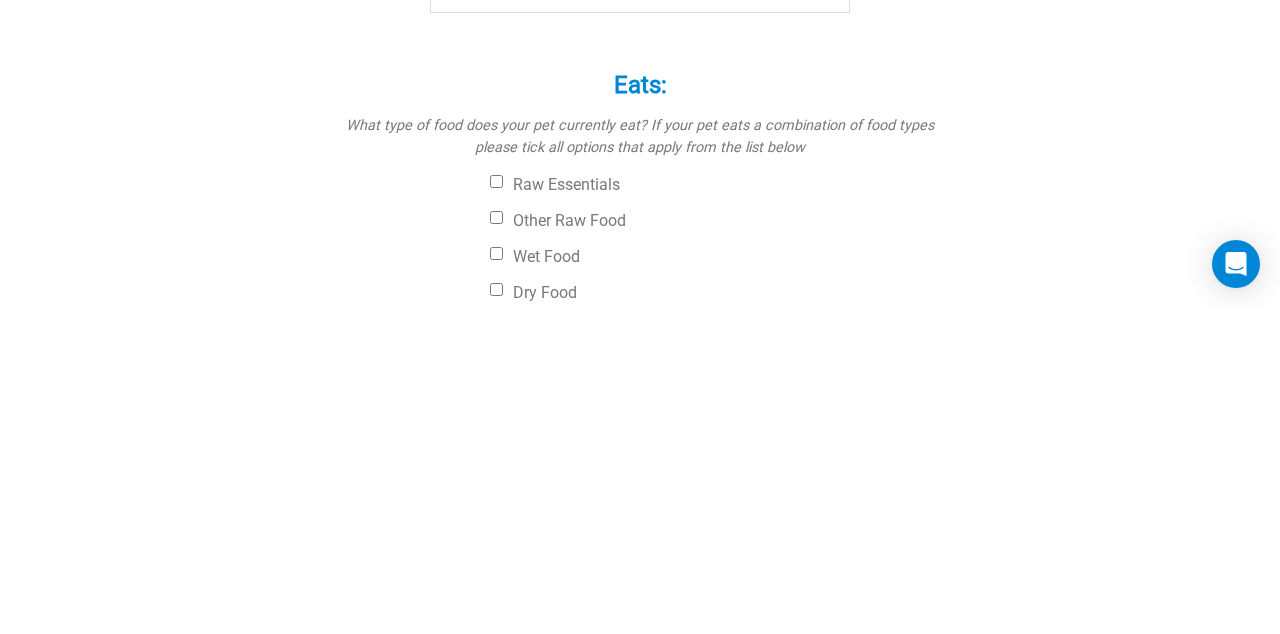scroll, scrollTop: 1198, scrollLeft: 0, axis: vertical 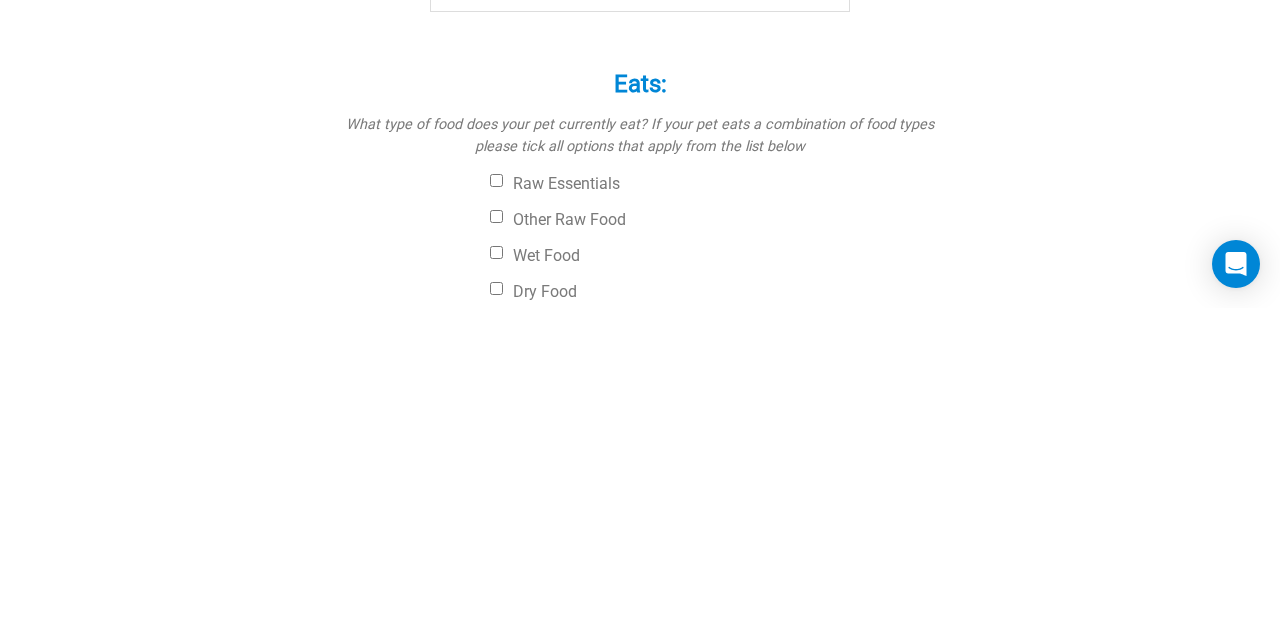 type on "9" 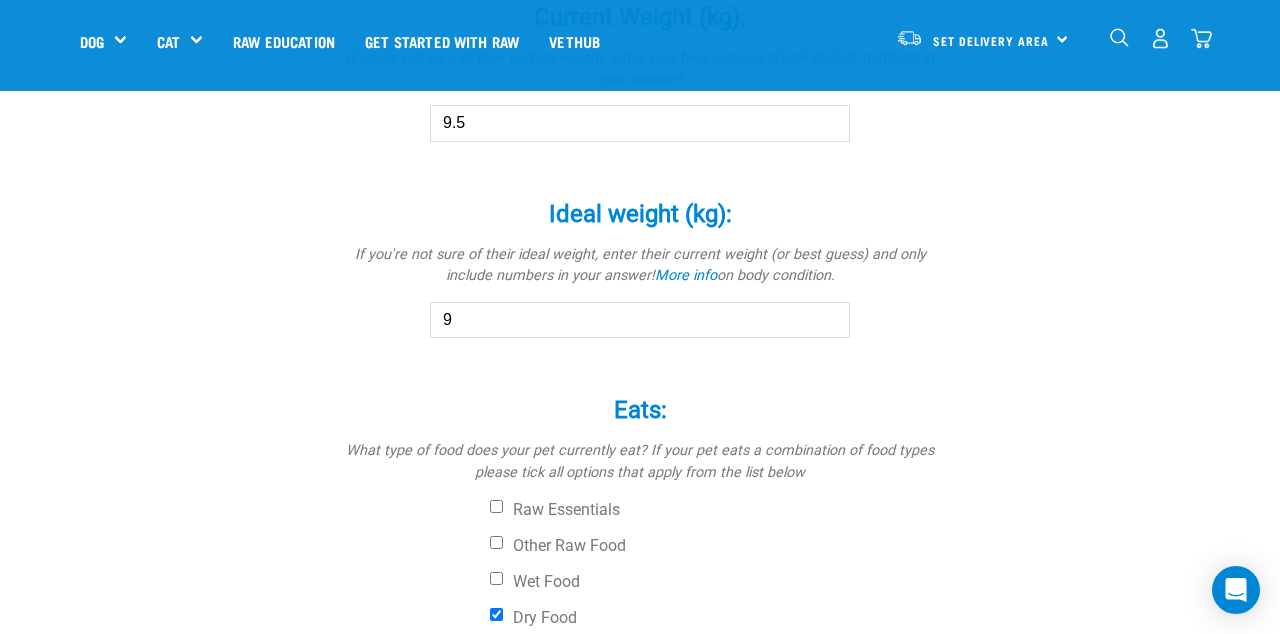 click on "Wet Food" at bounding box center (496, 578) 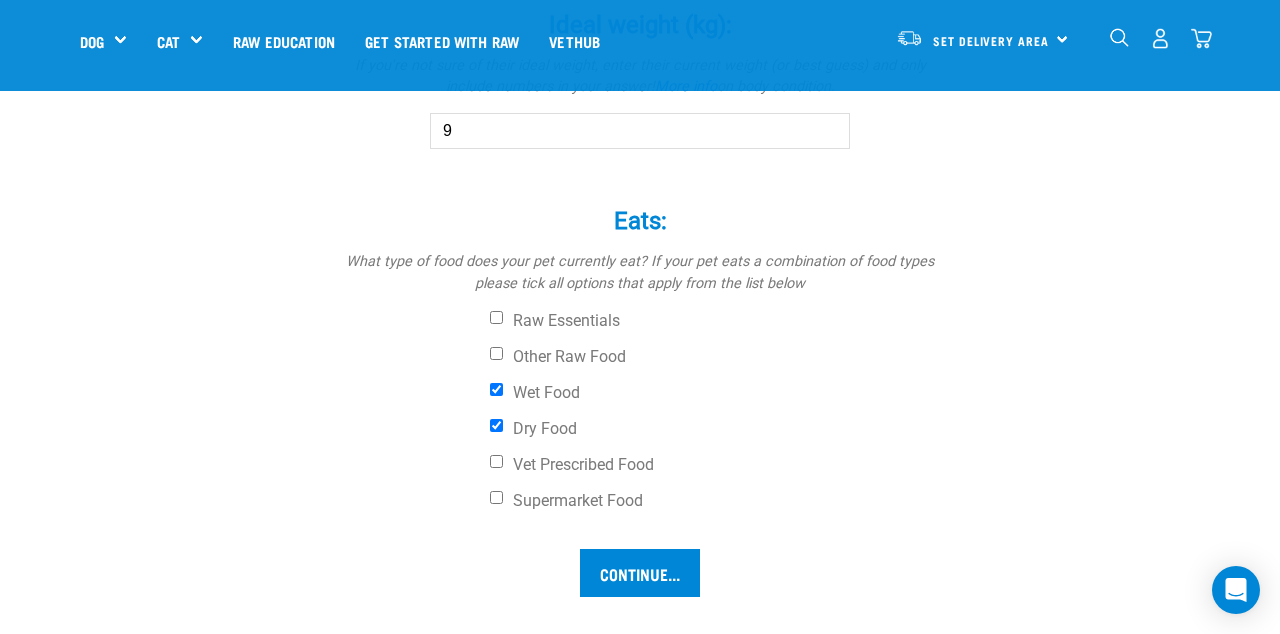 scroll, scrollTop: 1392, scrollLeft: 0, axis: vertical 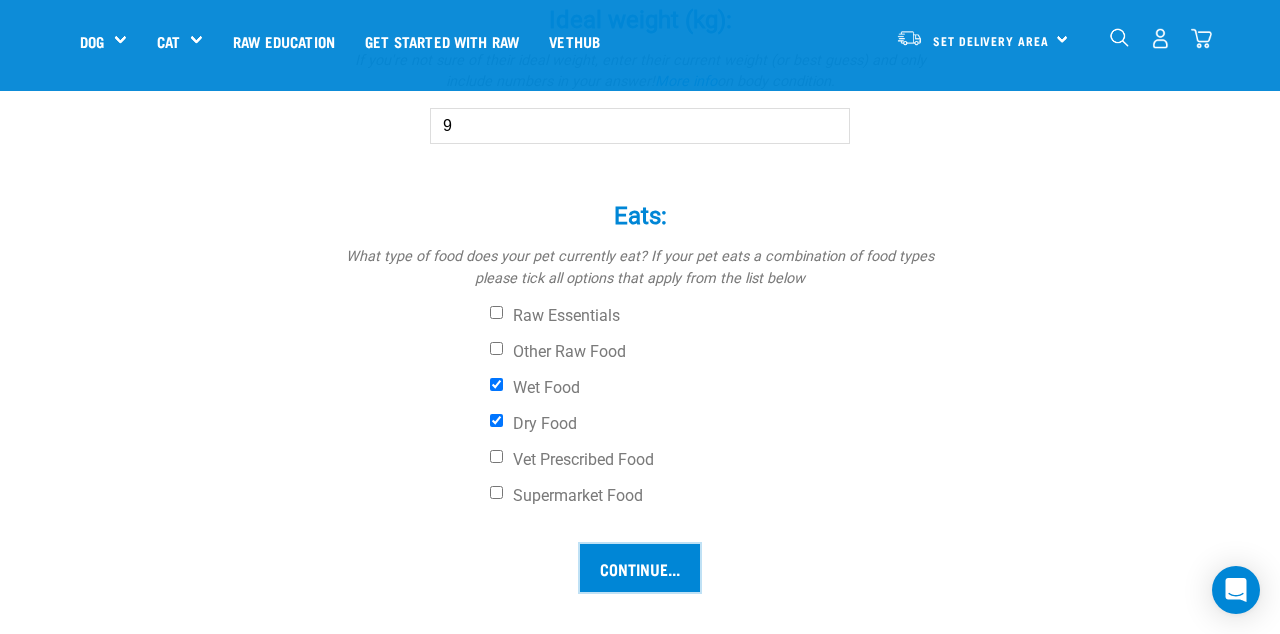 click on "Continue..." at bounding box center (640, 568) 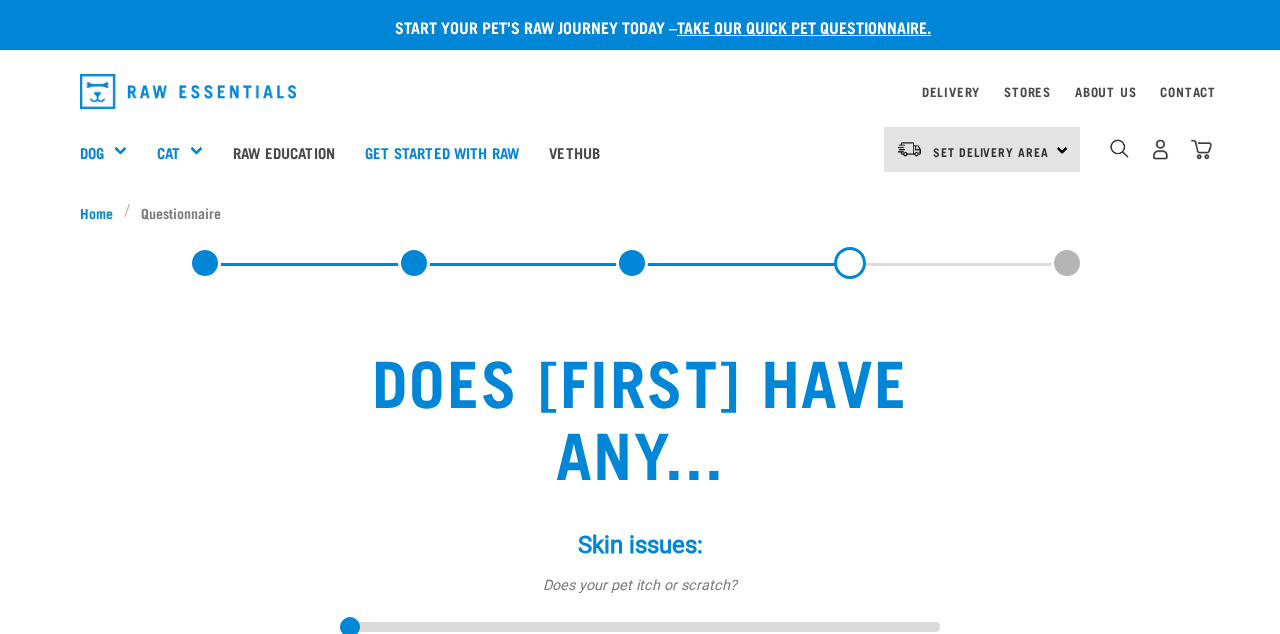 scroll, scrollTop: 0, scrollLeft: 0, axis: both 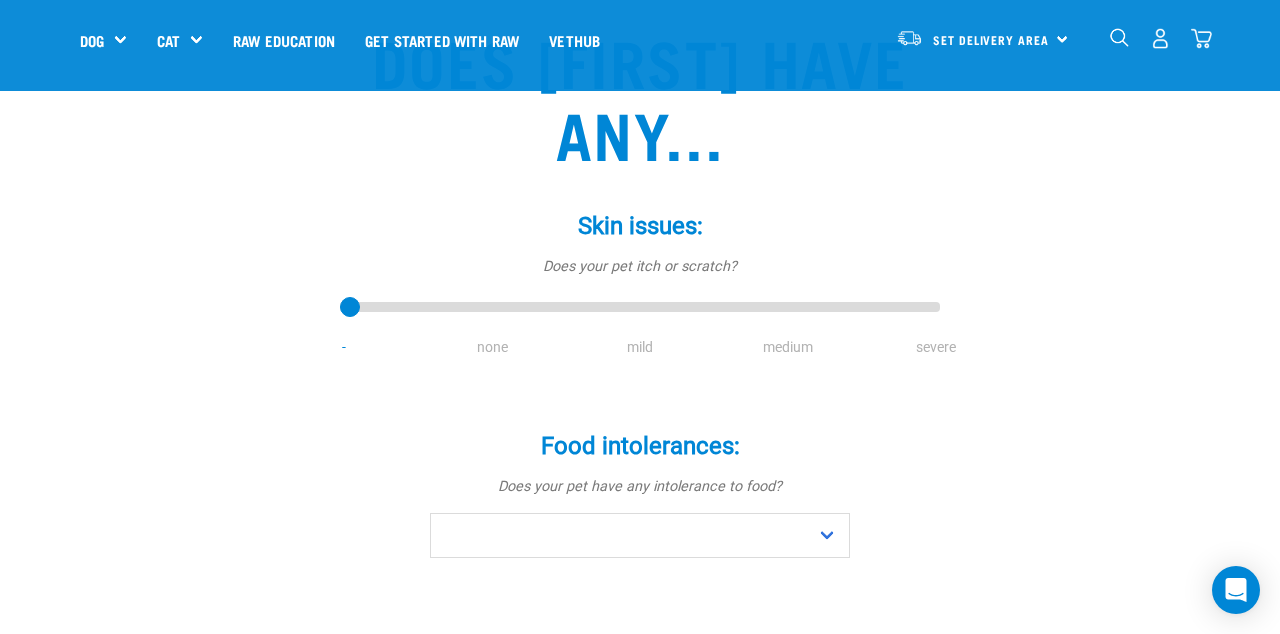click on "none" at bounding box center (492, 347) 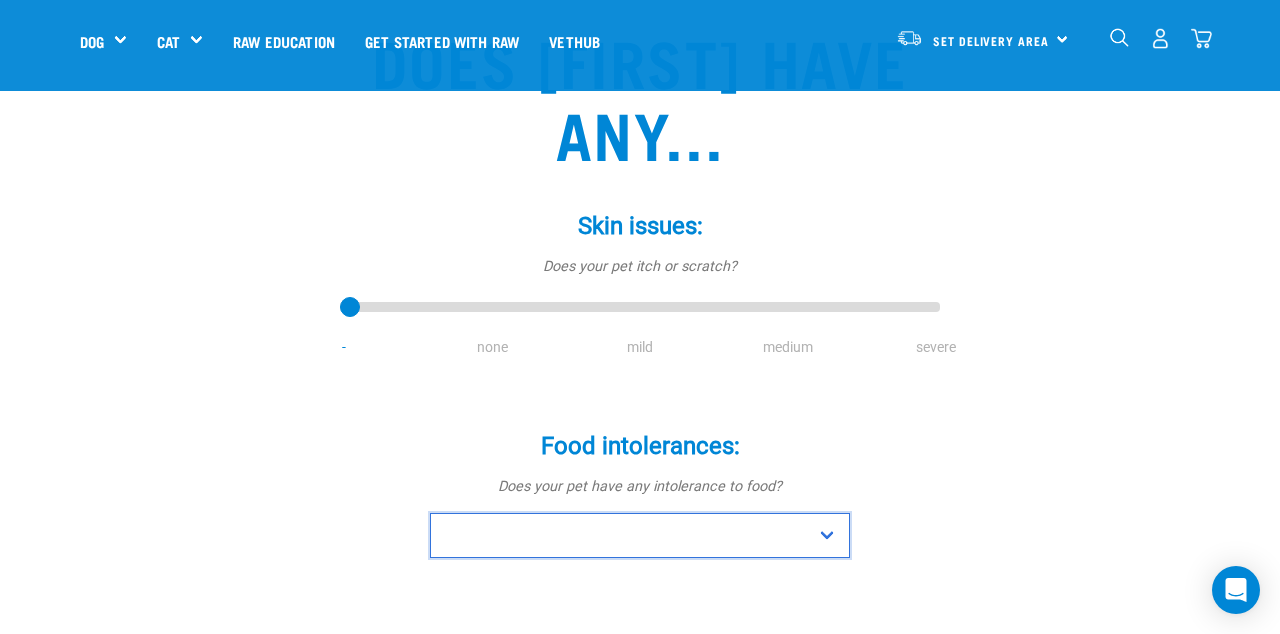 click on "No
Yes" at bounding box center (640, 535) 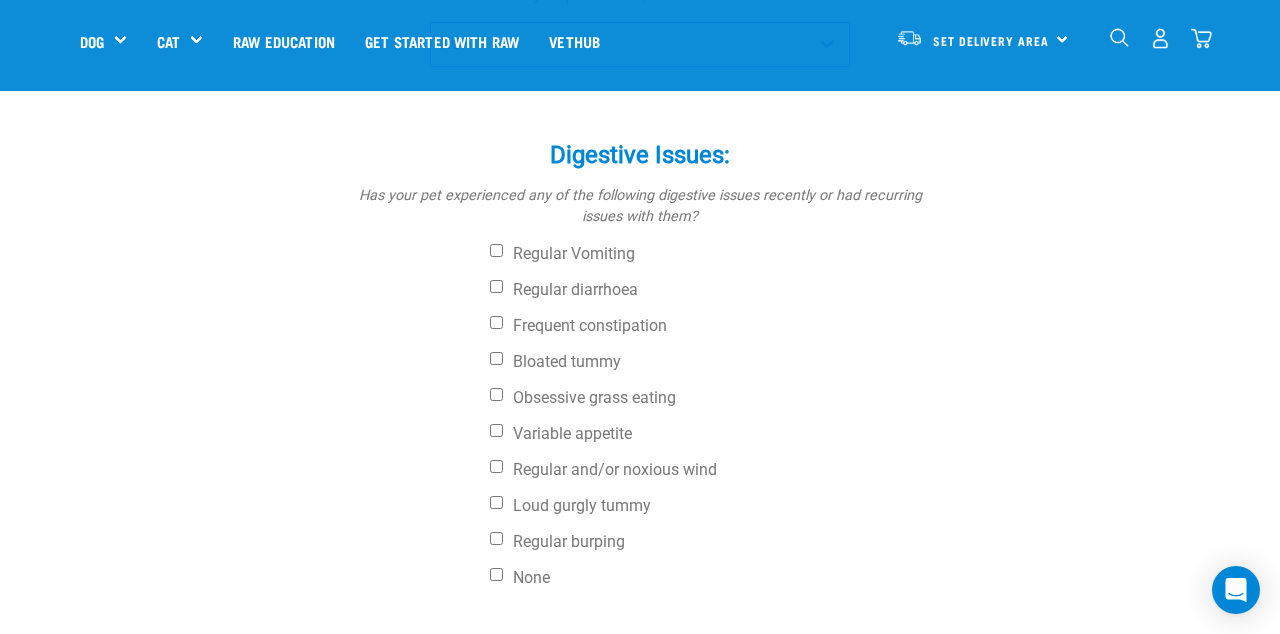 scroll, scrollTop: 669, scrollLeft: 0, axis: vertical 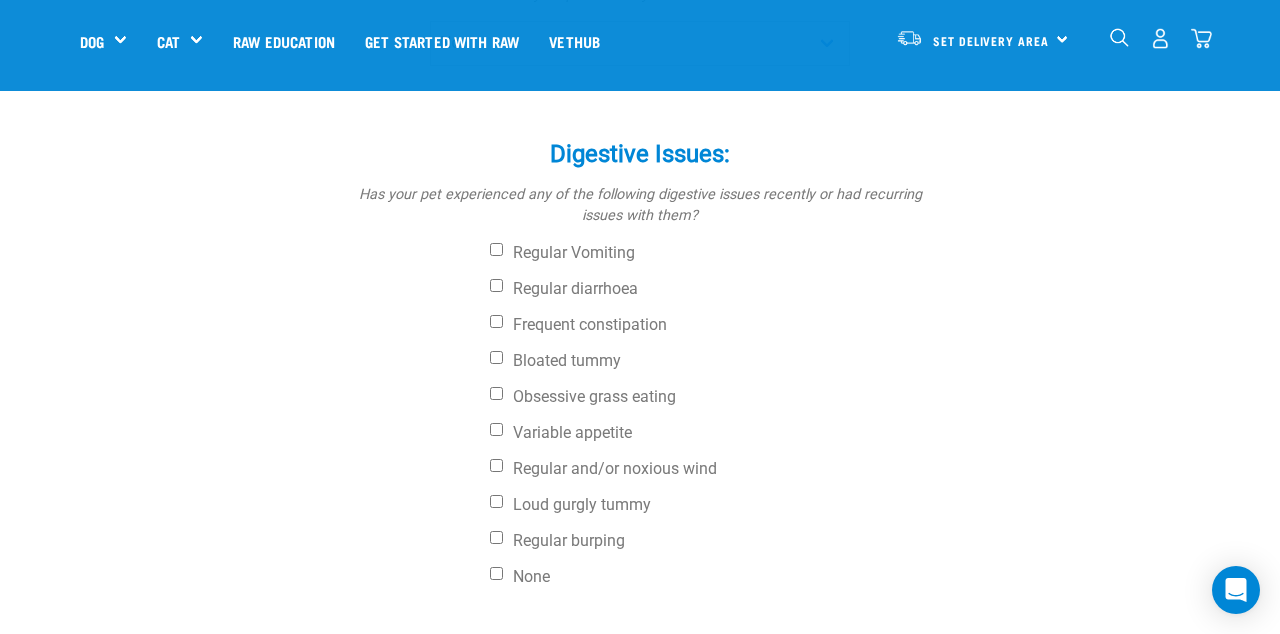 click on "None" at bounding box center (496, 573) 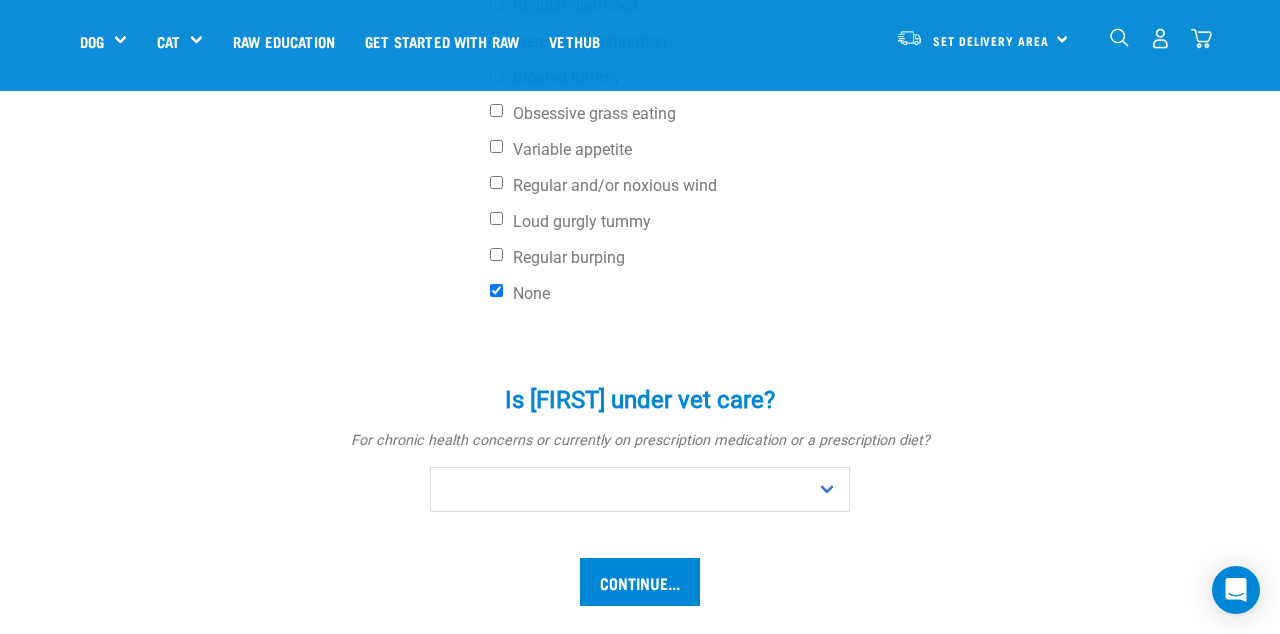 scroll, scrollTop: 1030, scrollLeft: 0, axis: vertical 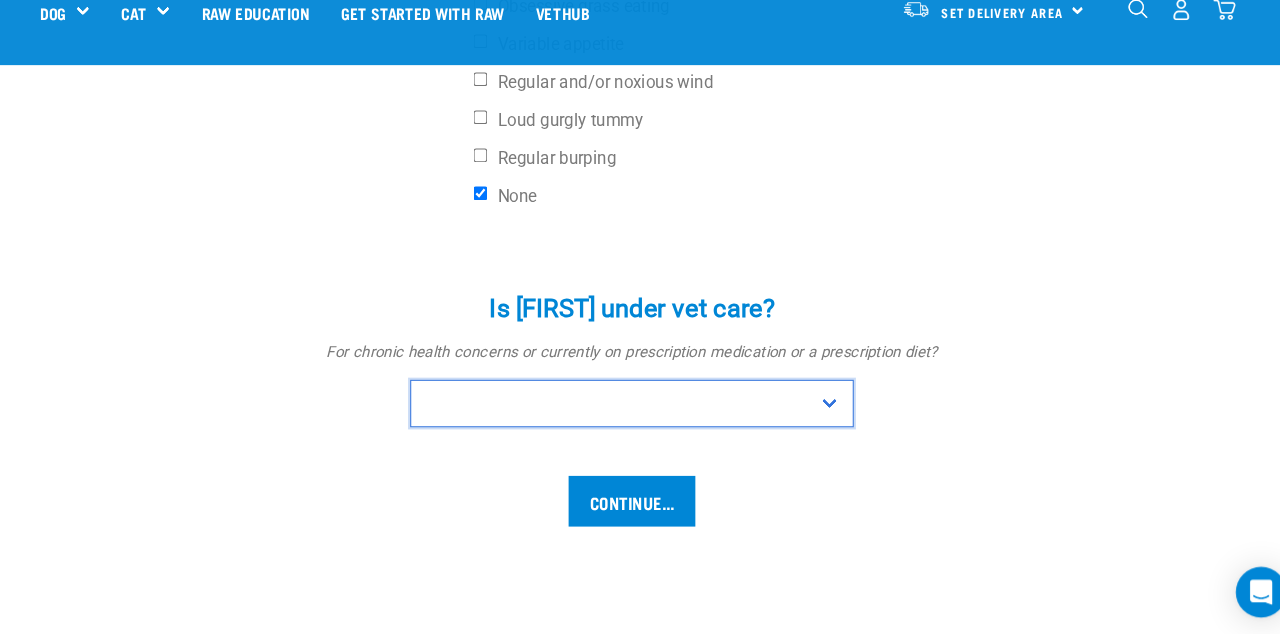 click on "No
Yes" at bounding box center (640, 411) 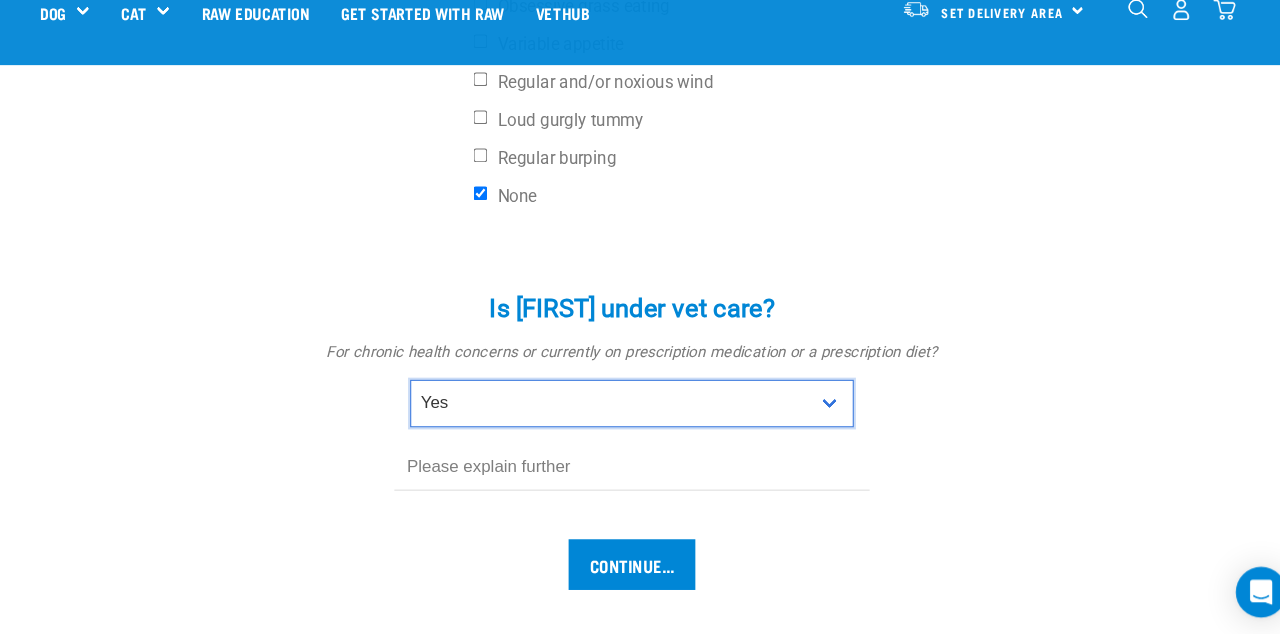 click on "No
Yes" at bounding box center [640, 411] 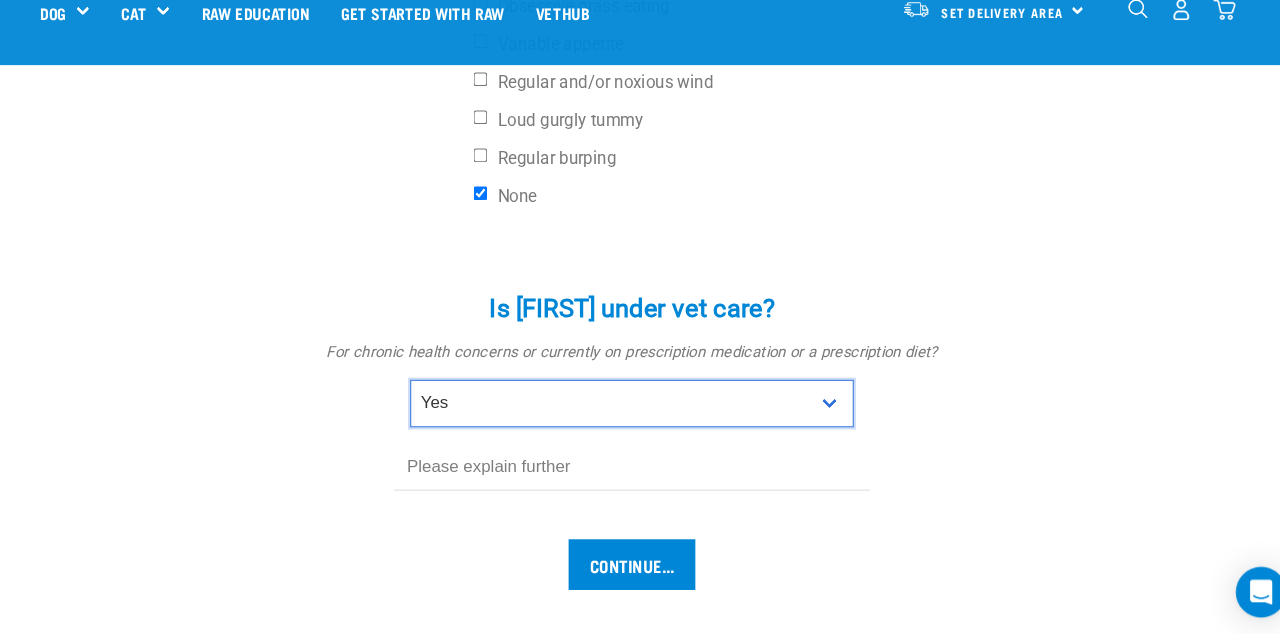 select on "no" 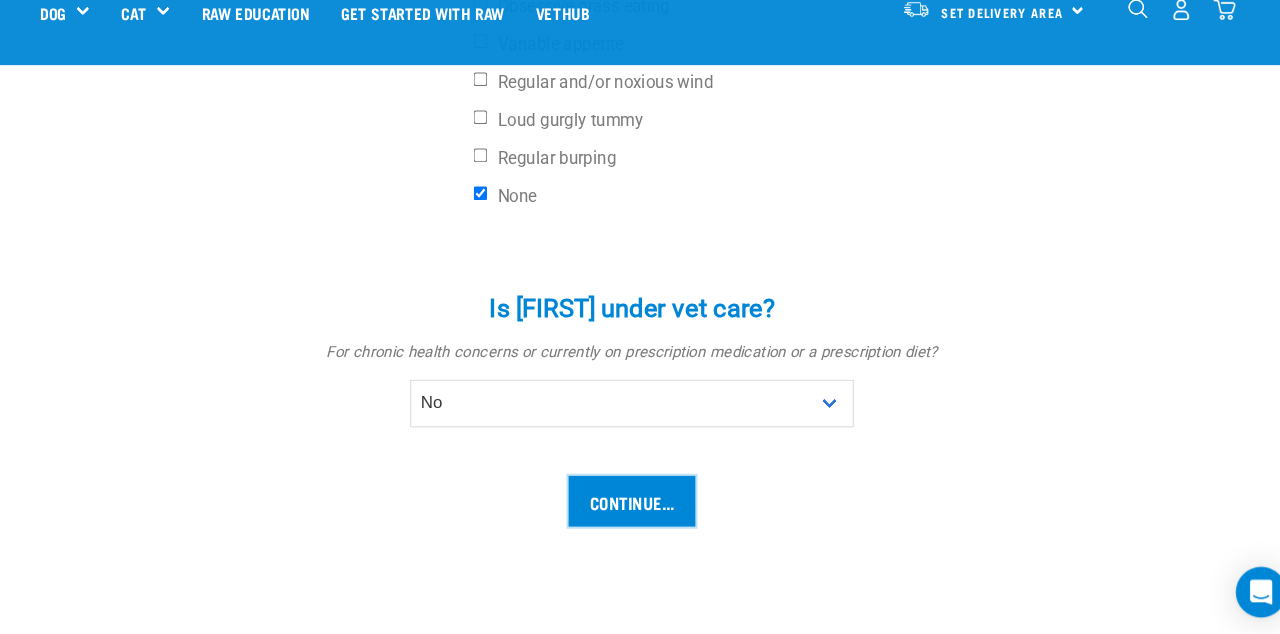 click on "Continue..." at bounding box center [640, 504] 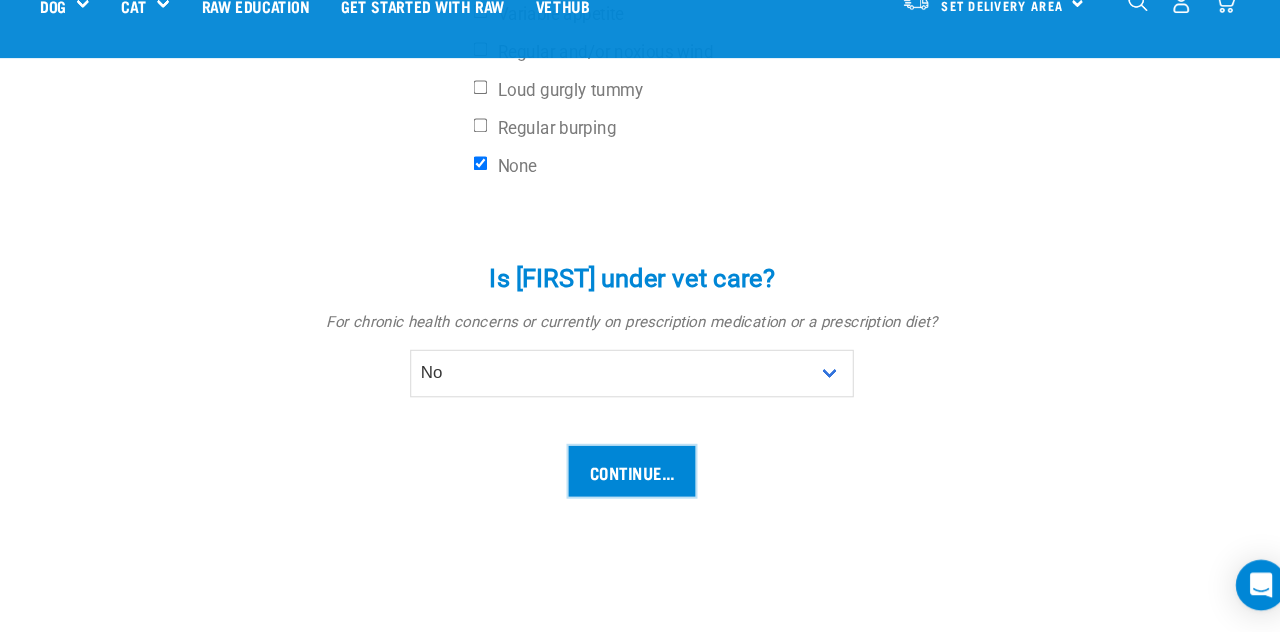 scroll, scrollTop: 1119, scrollLeft: 0, axis: vertical 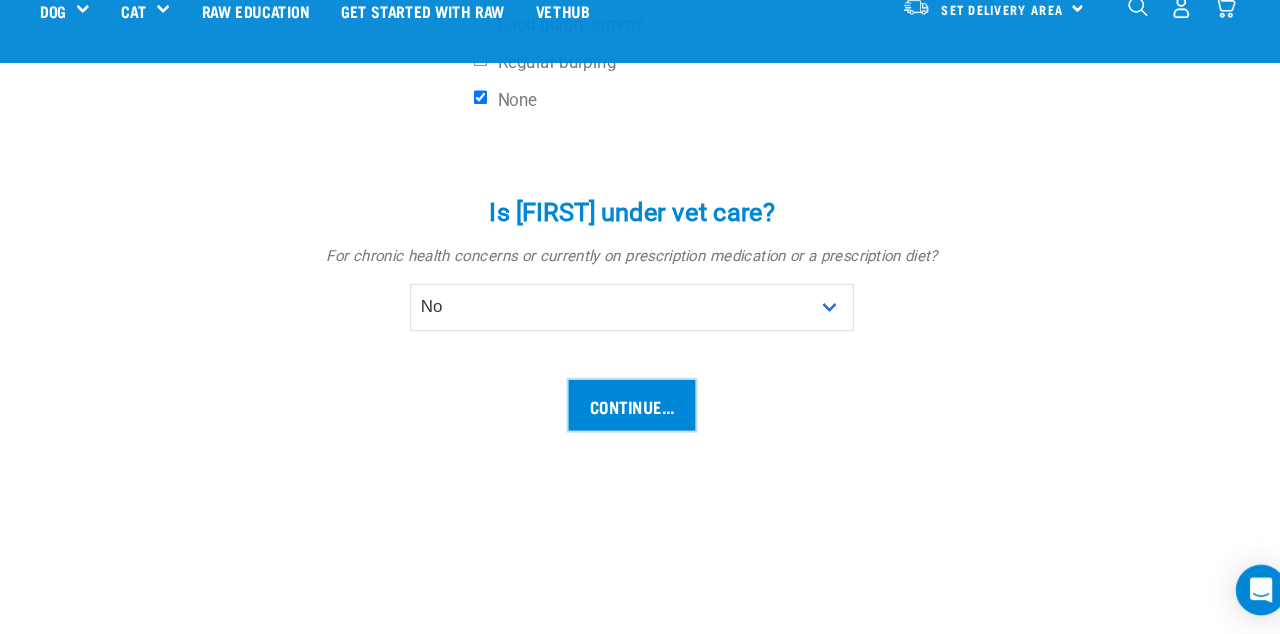 click on "Continue..." at bounding box center [640, 415] 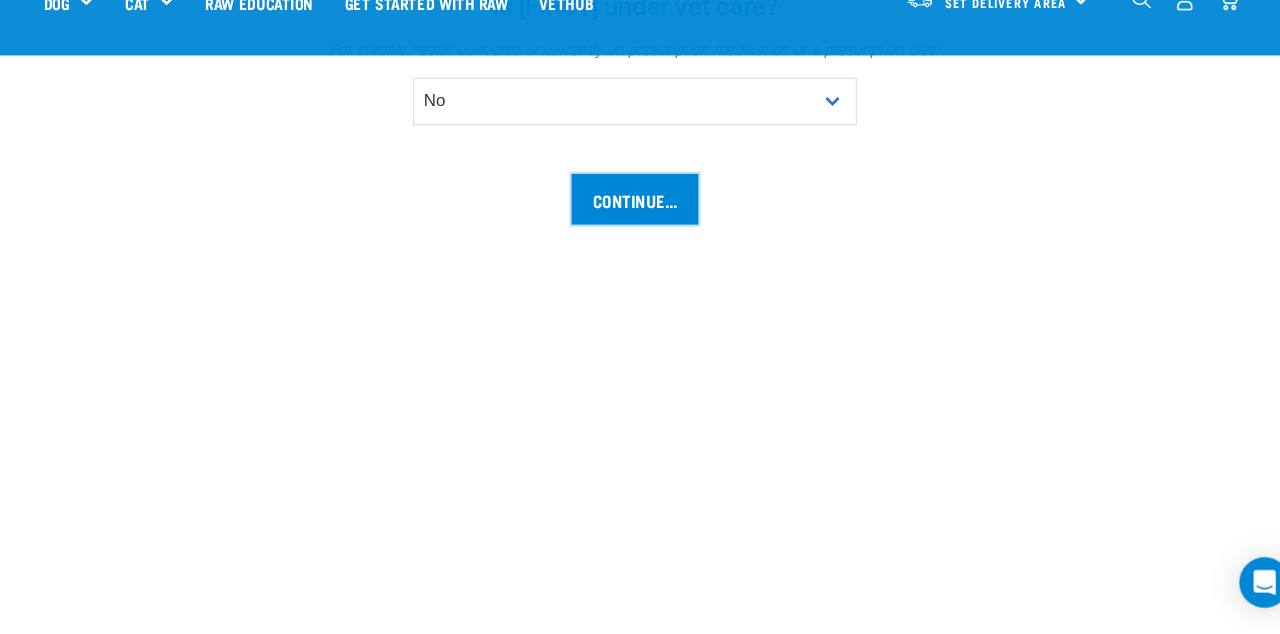 scroll, scrollTop: 1308, scrollLeft: 0, axis: vertical 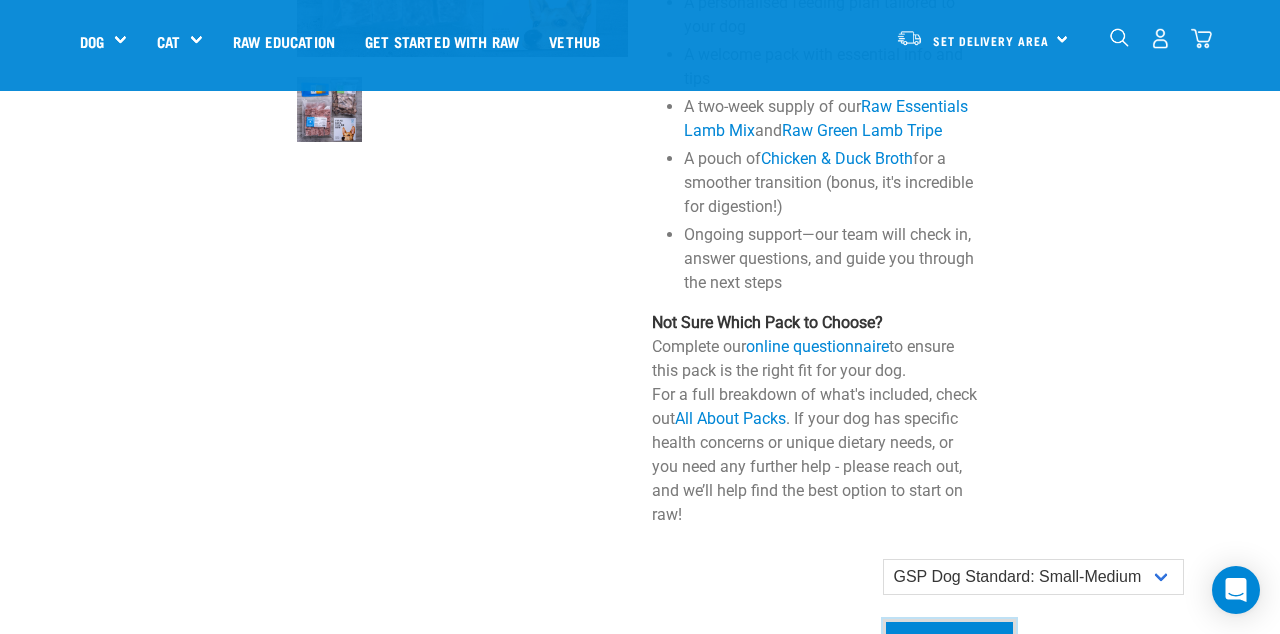click on "Add to cart" at bounding box center (949, 643) 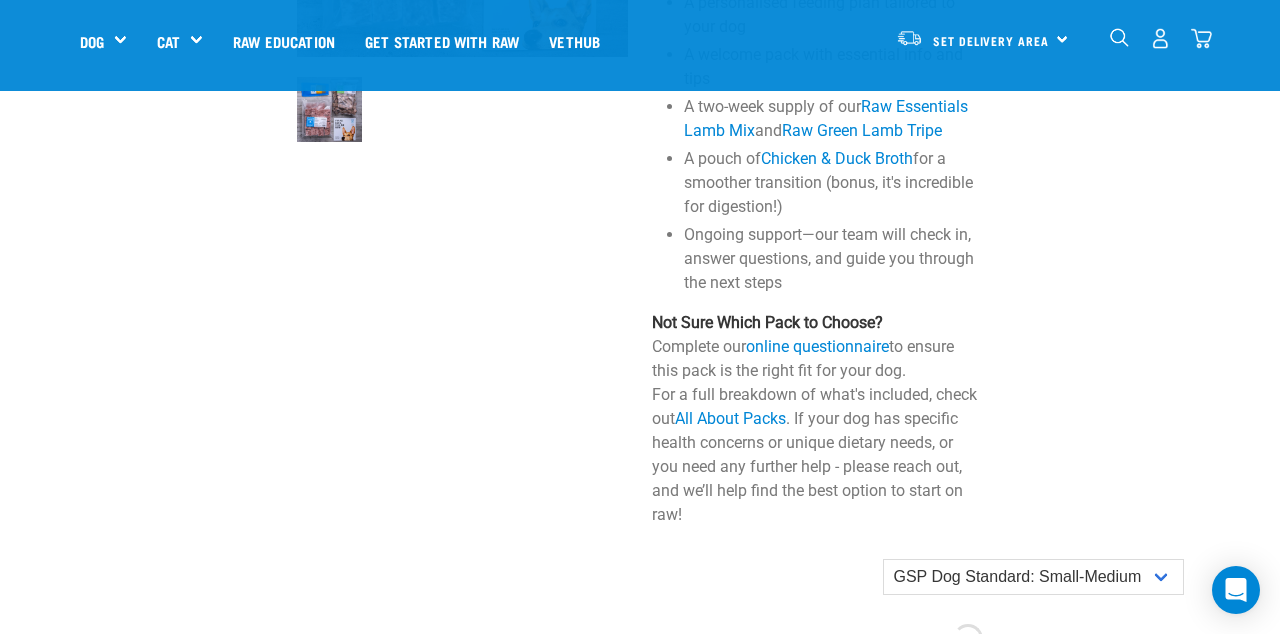 click on "Dog" at bounding box center [111, 41] 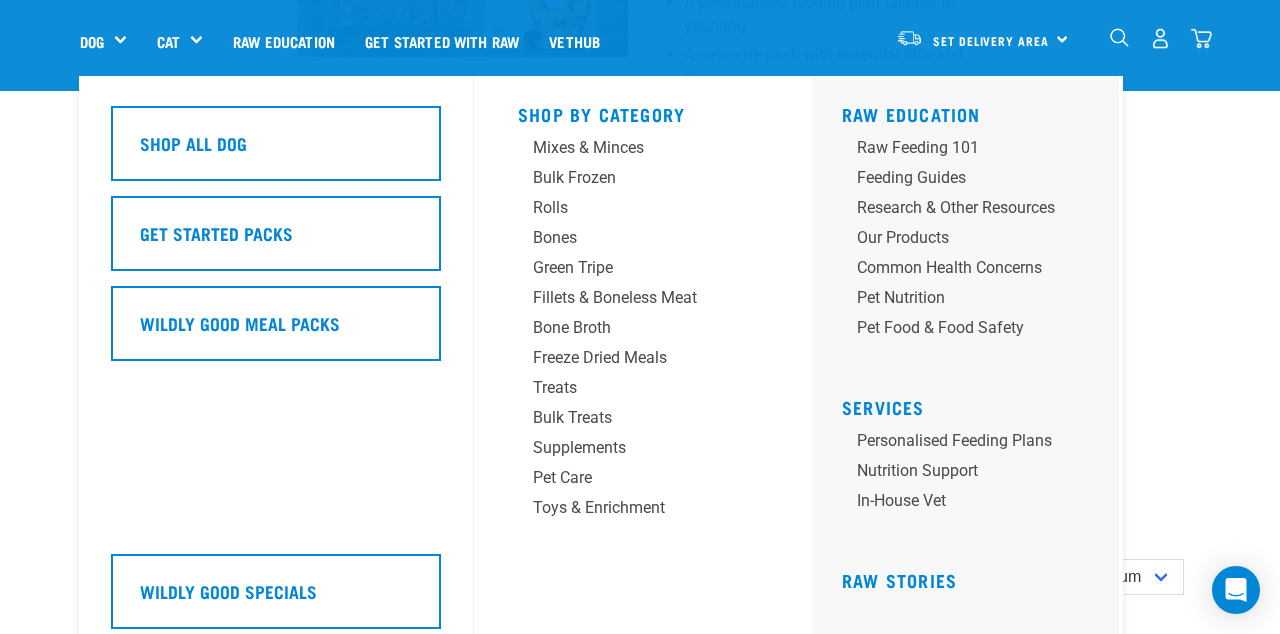 click on "Get Started Packs" at bounding box center [216, 233] 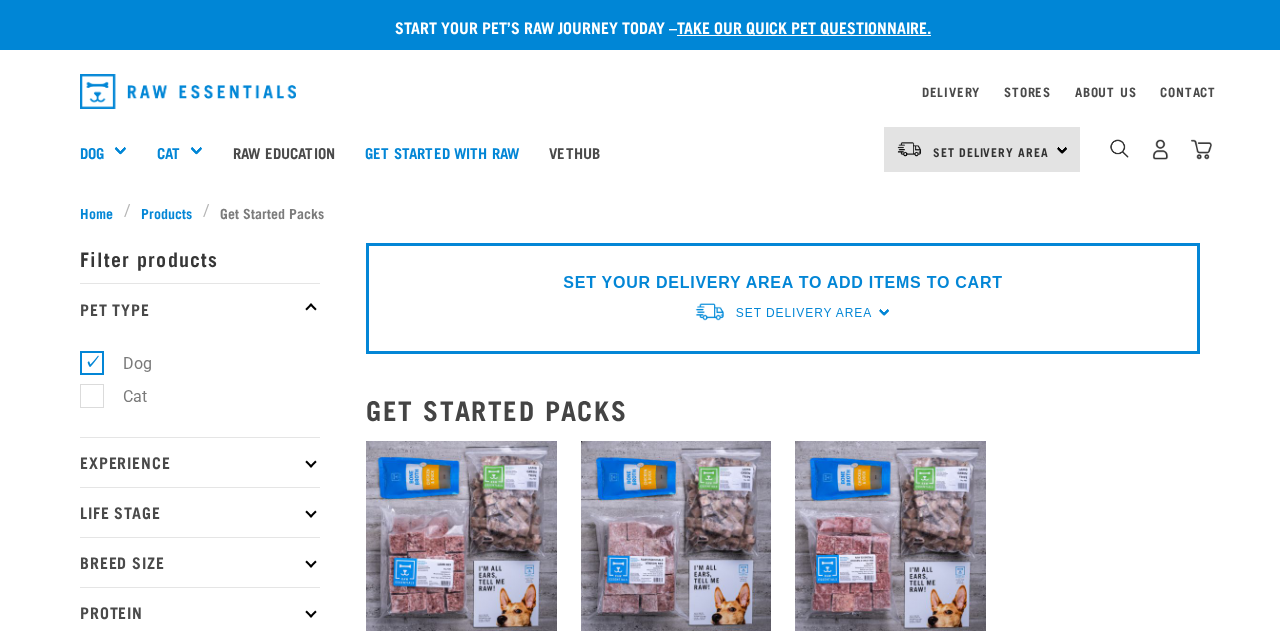 scroll, scrollTop: 0, scrollLeft: 0, axis: both 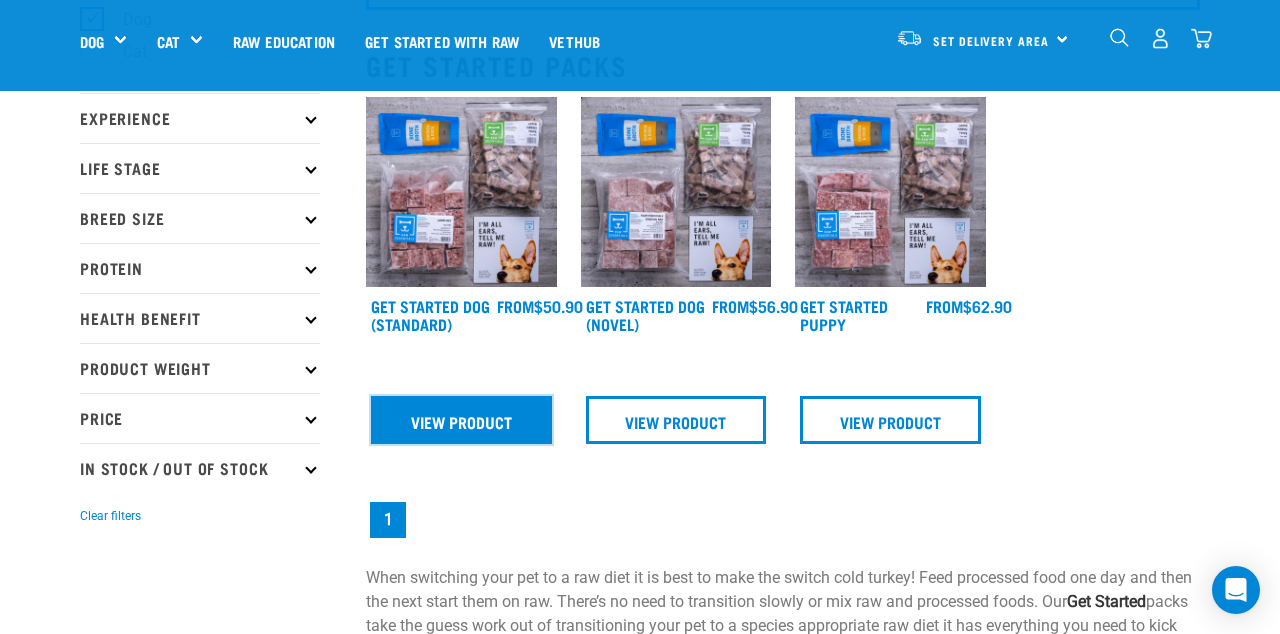 click on "View Product" at bounding box center (461, 420) 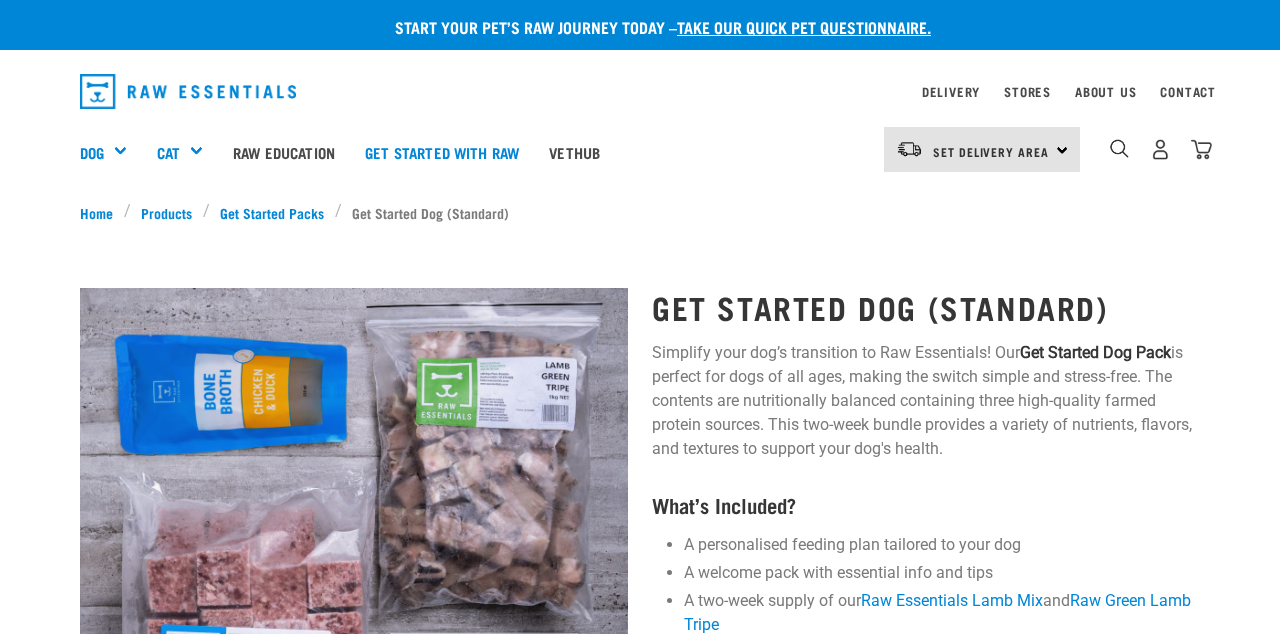 scroll, scrollTop: 0, scrollLeft: 0, axis: both 